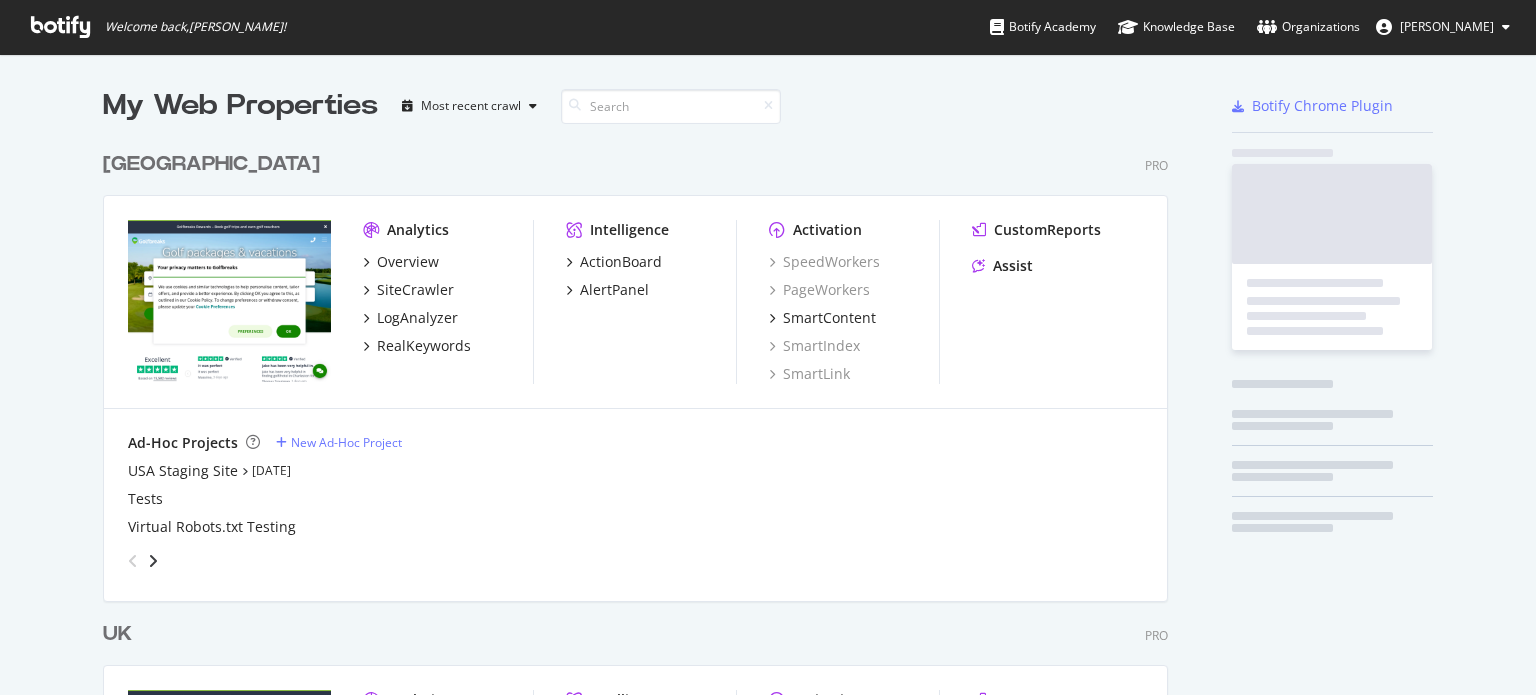scroll, scrollTop: 0, scrollLeft: 0, axis: both 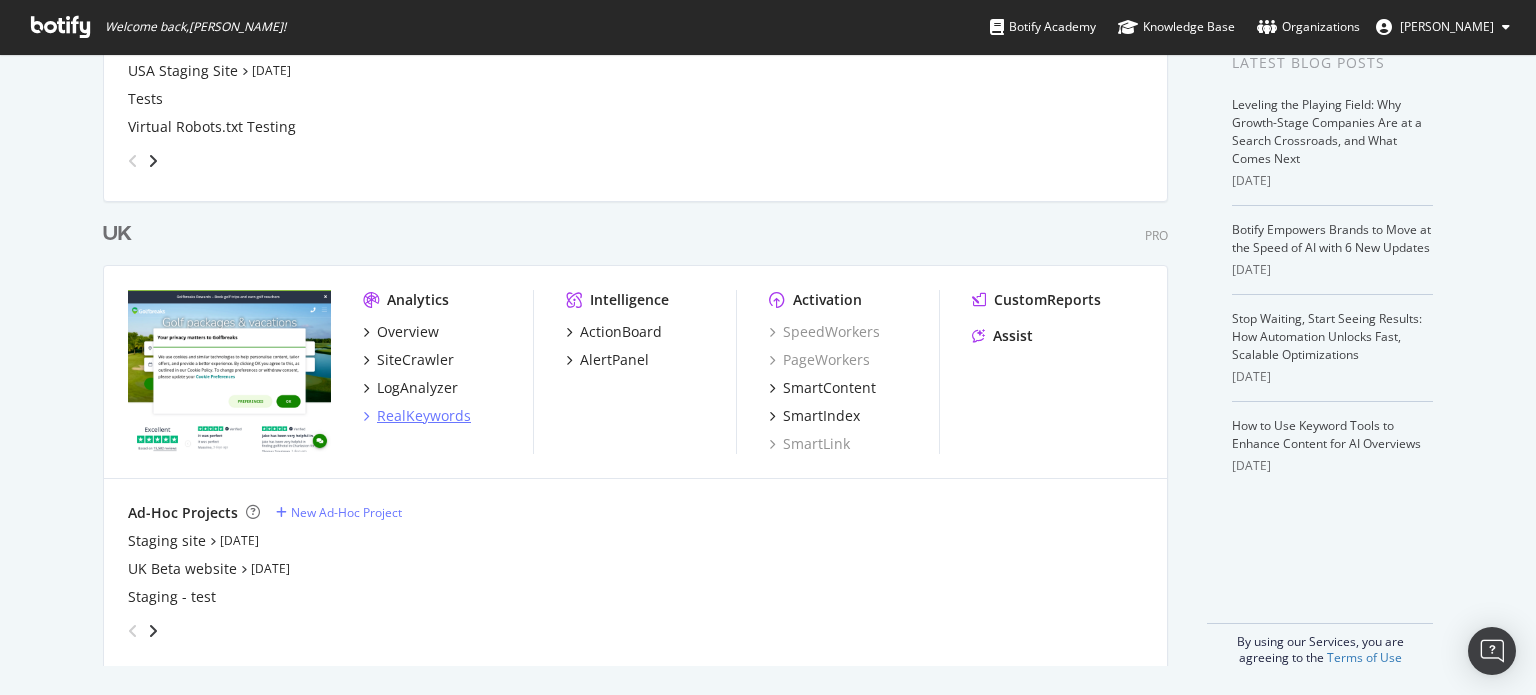 click on "RealKeywords" at bounding box center (424, 416) 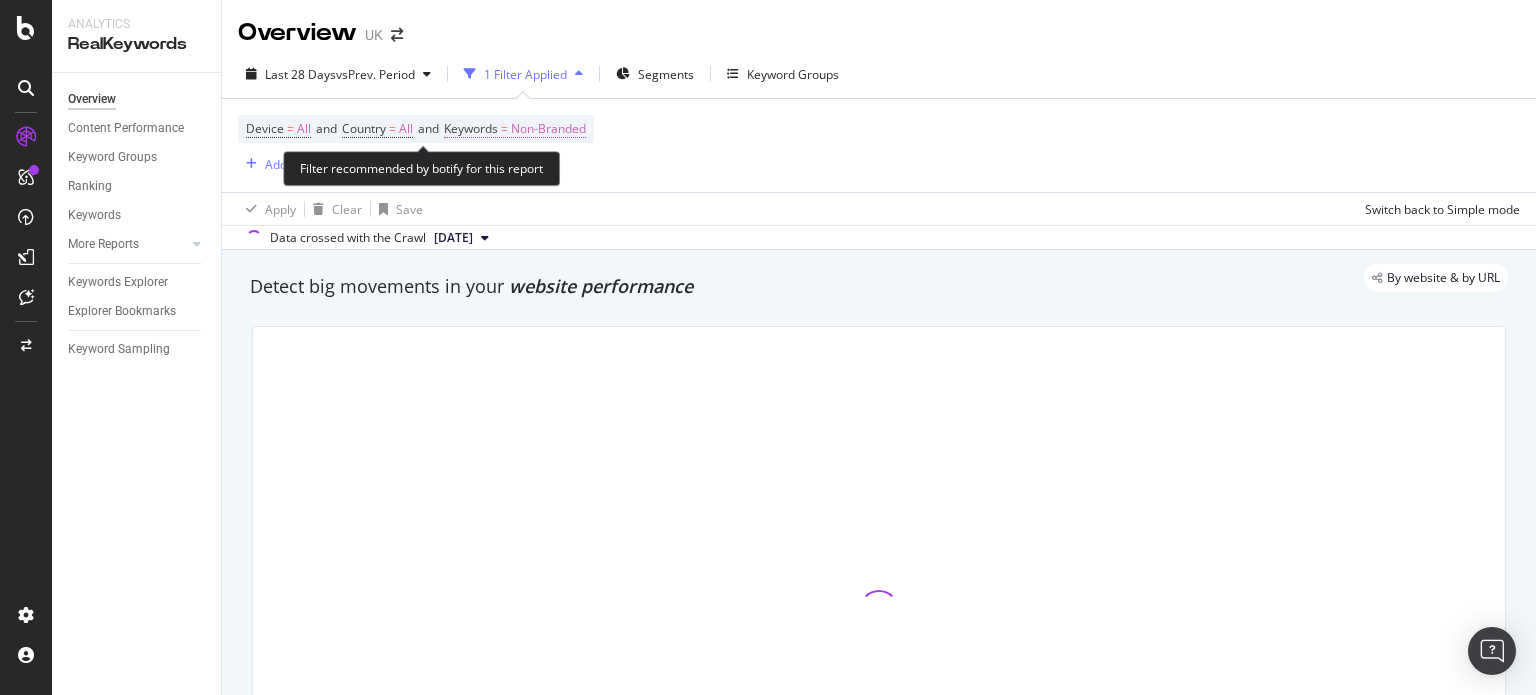 click on "Non-Branded" at bounding box center (548, 129) 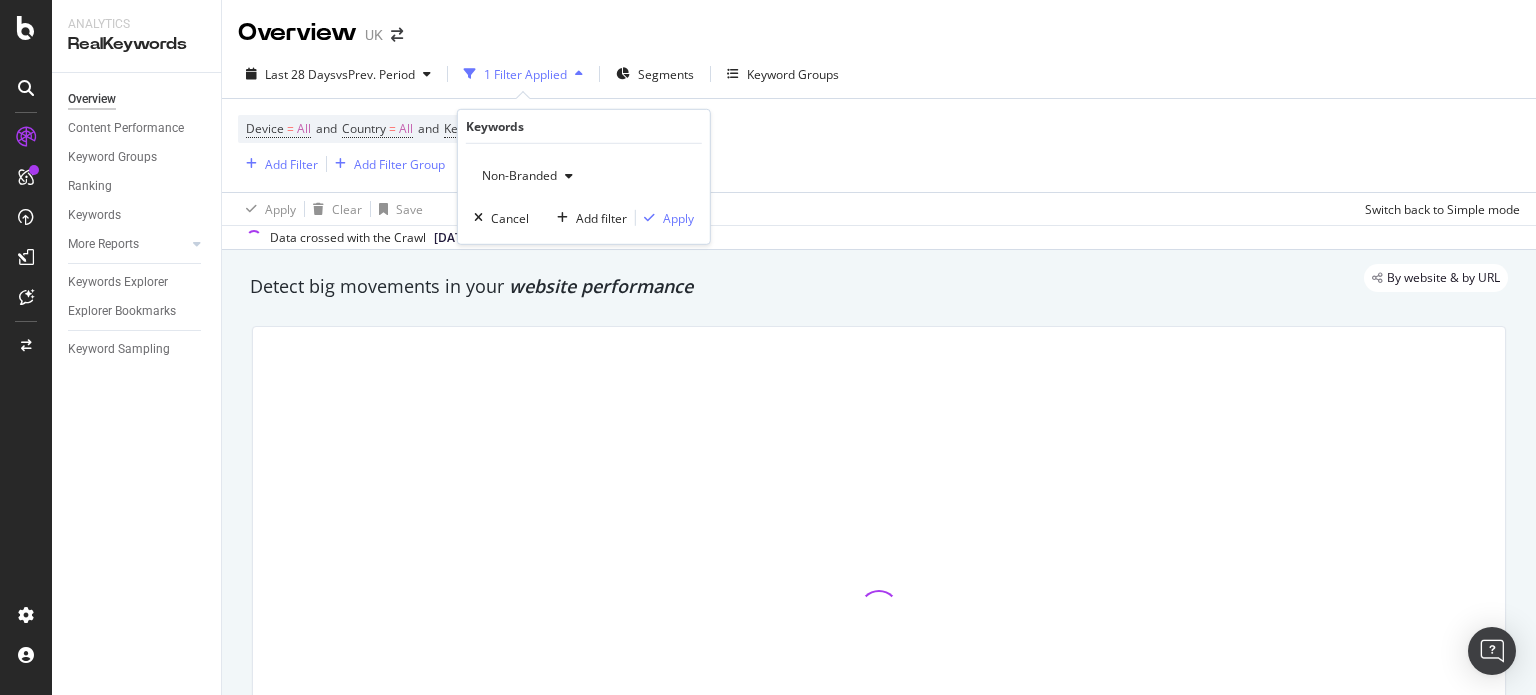 click on "Non-Branded" at bounding box center (515, 175) 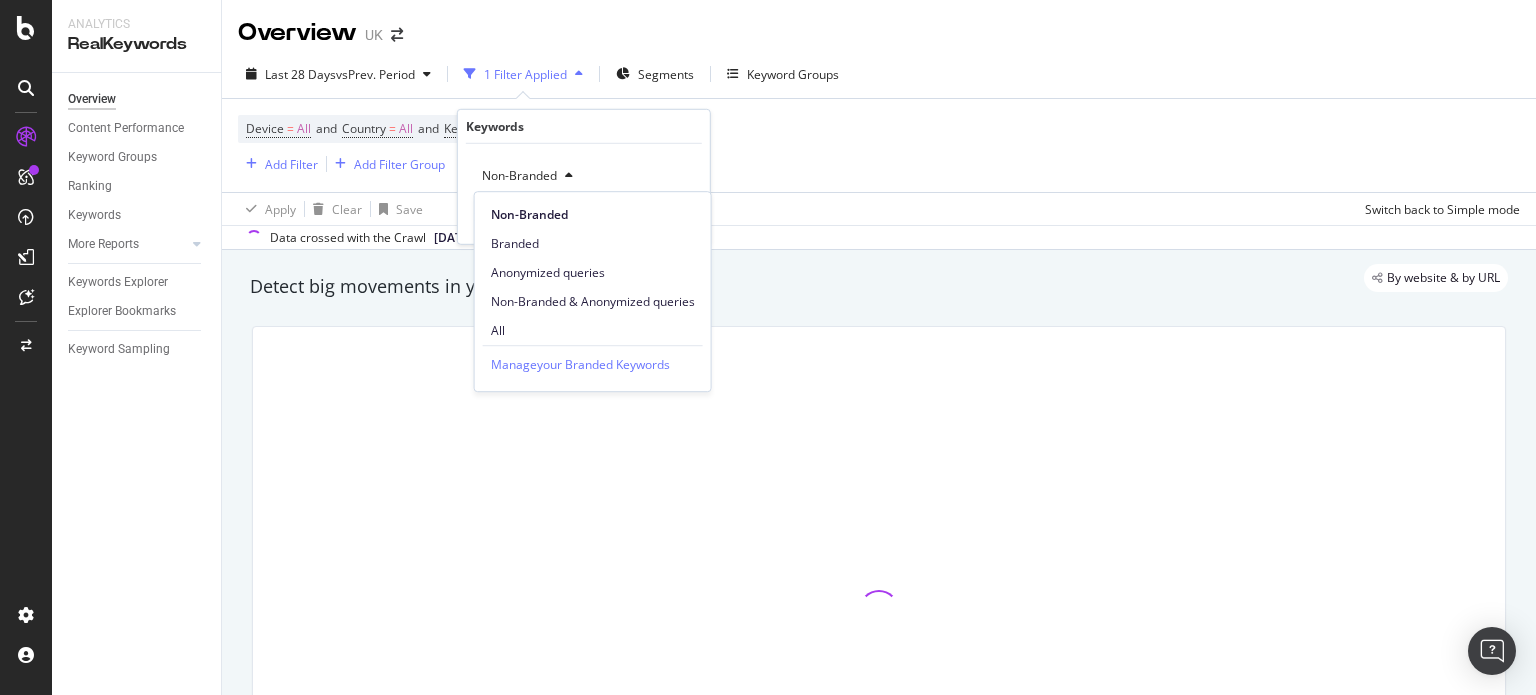 click on "Manage  your Branded Keywords" at bounding box center (593, 364) 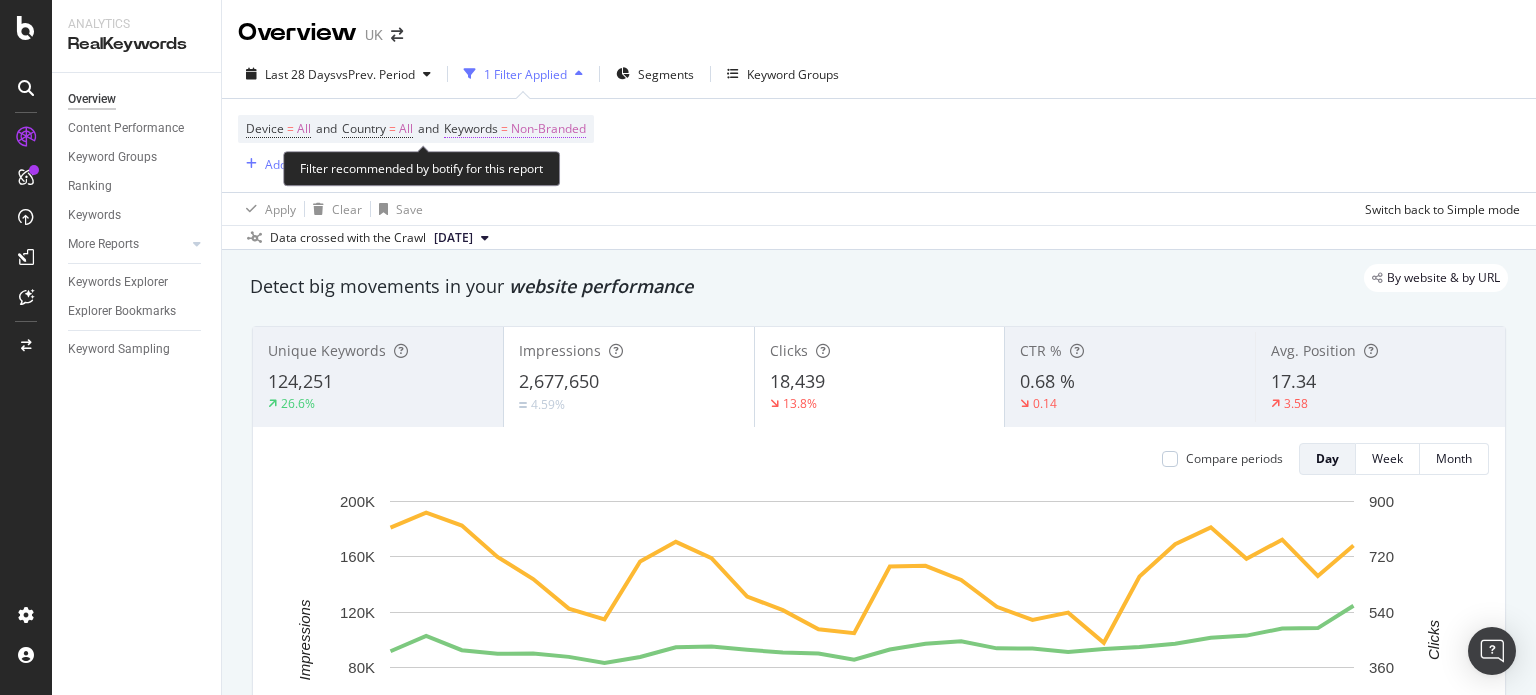click on "Non-Branded" at bounding box center (548, 129) 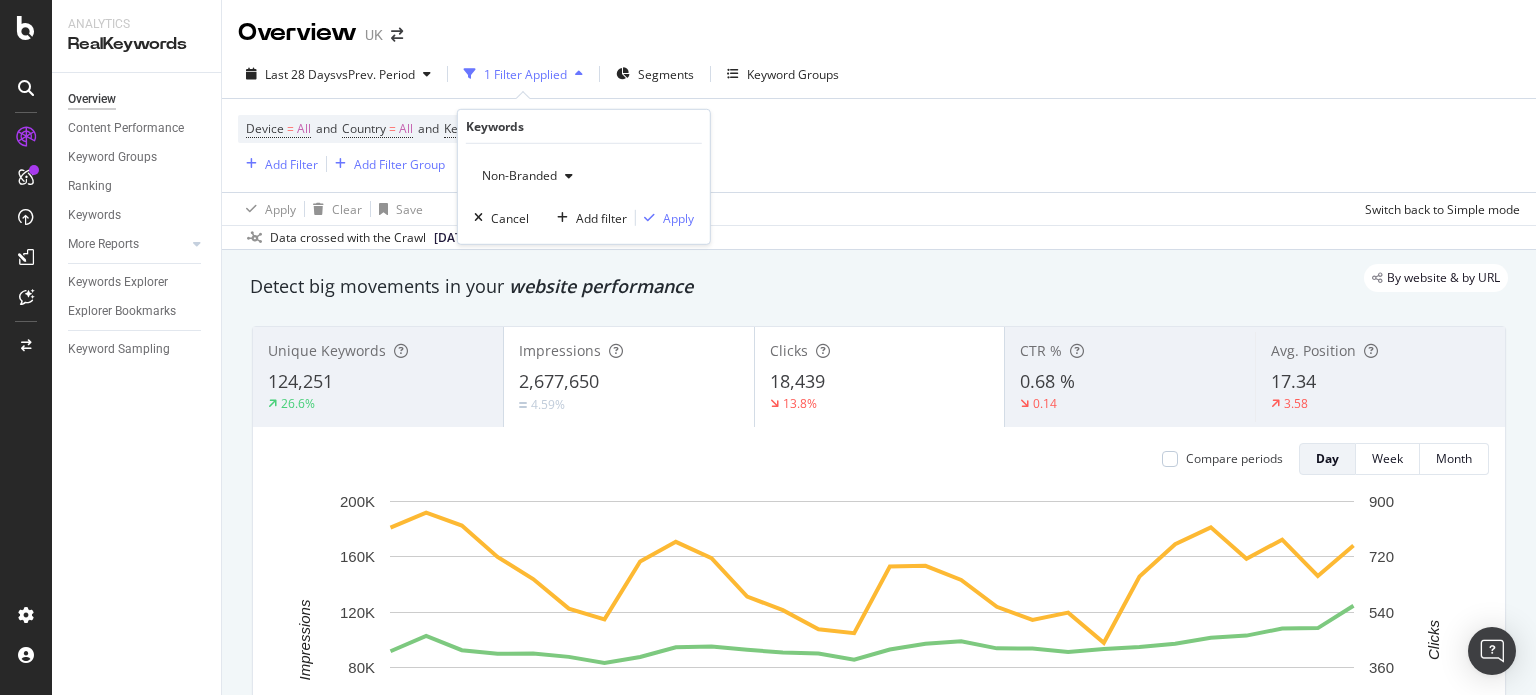 click on "Non-Branded" at bounding box center [515, 175] 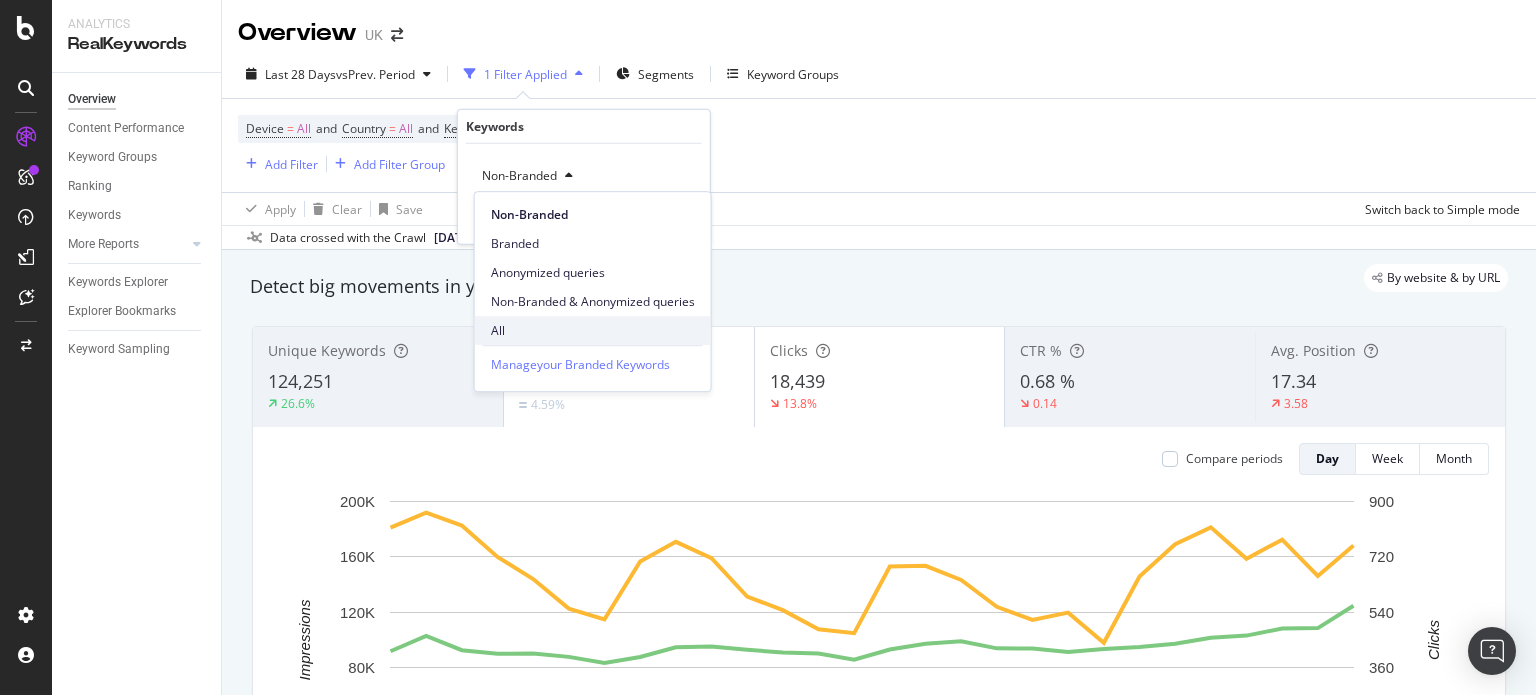 click on "All" at bounding box center (593, 331) 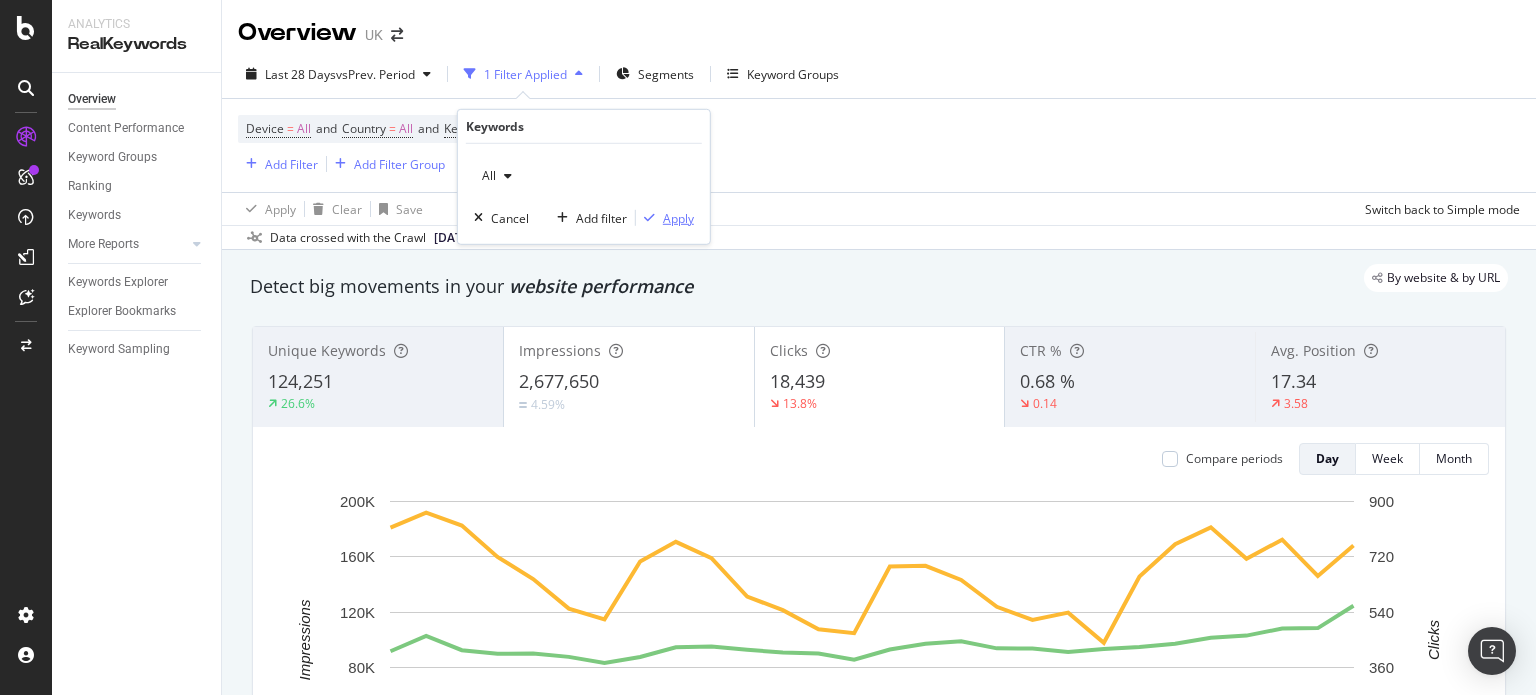 click on "Apply" at bounding box center [678, 217] 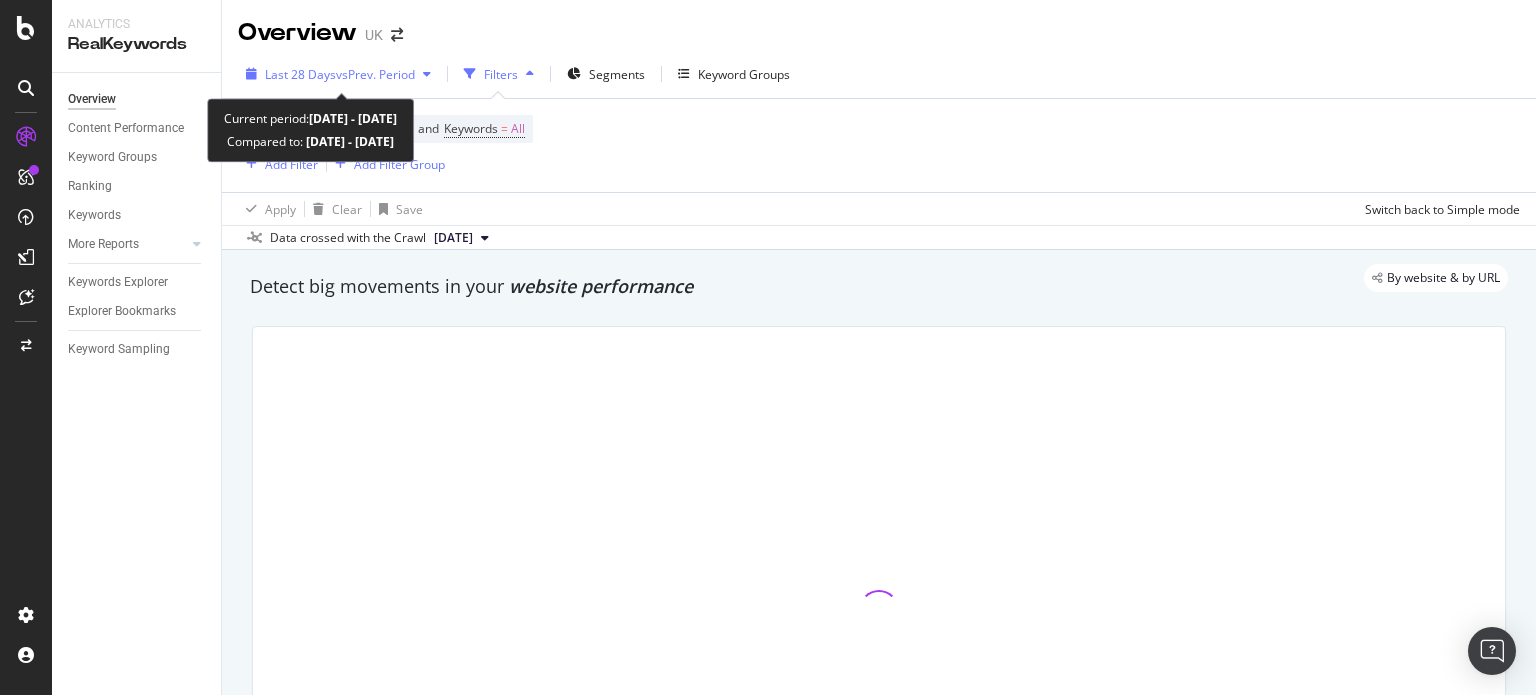 click on "vs  Prev. Period" at bounding box center (375, 74) 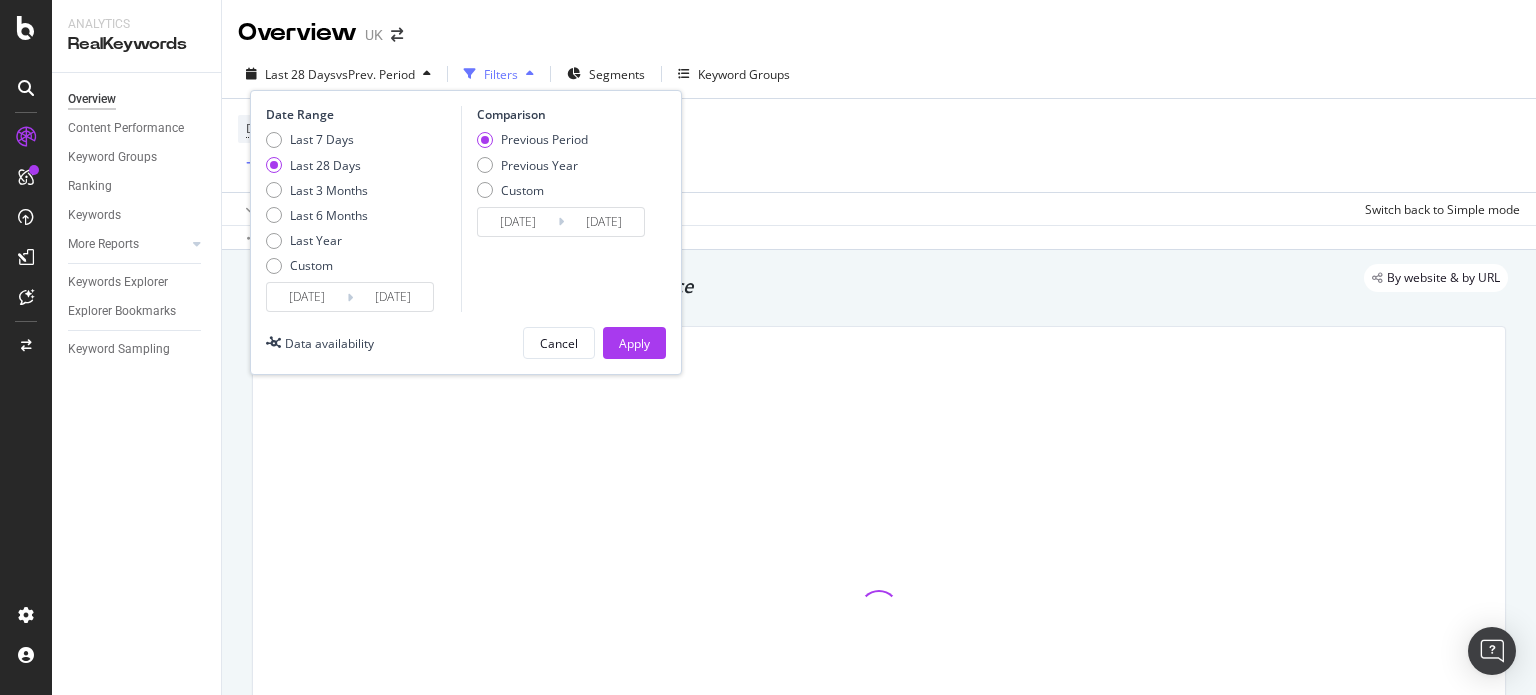 click on "2025/06/22" at bounding box center [307, 297] 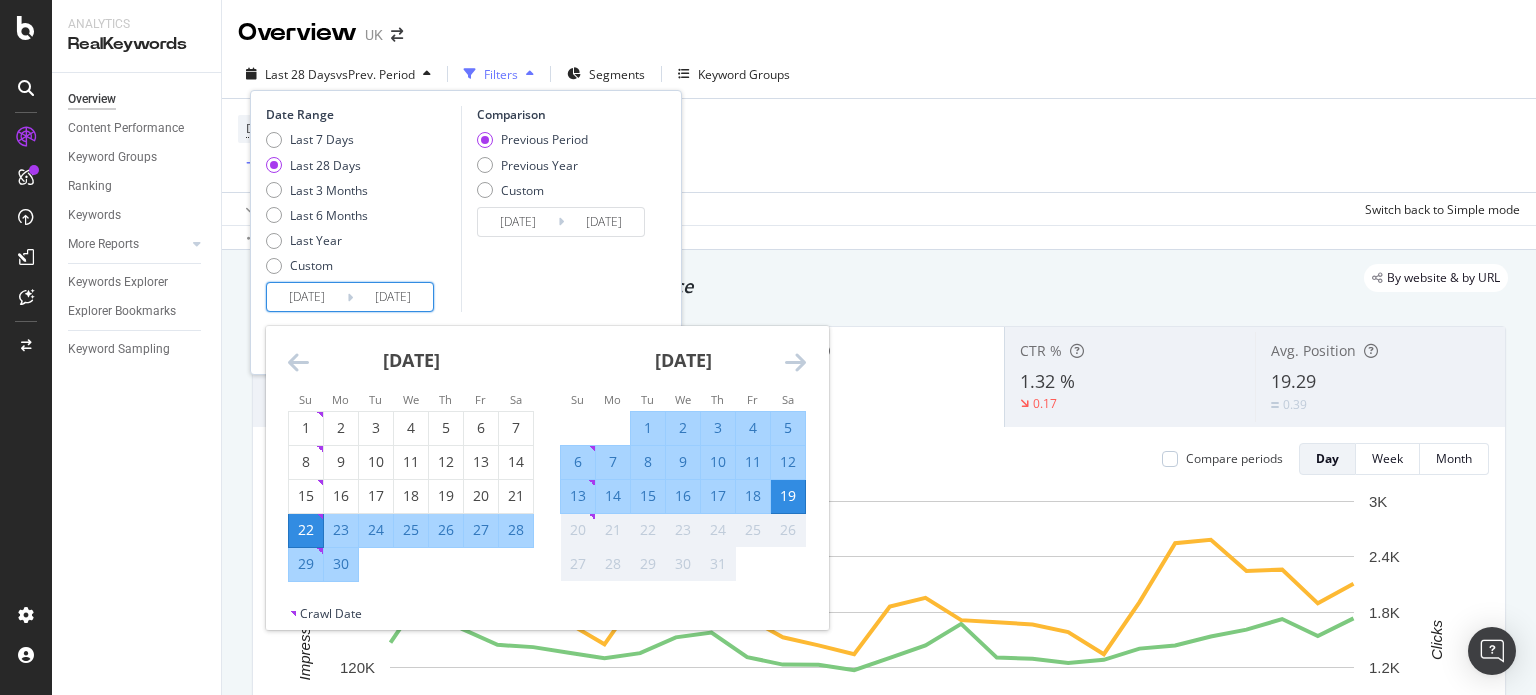 click at bounding box center (298, 362) 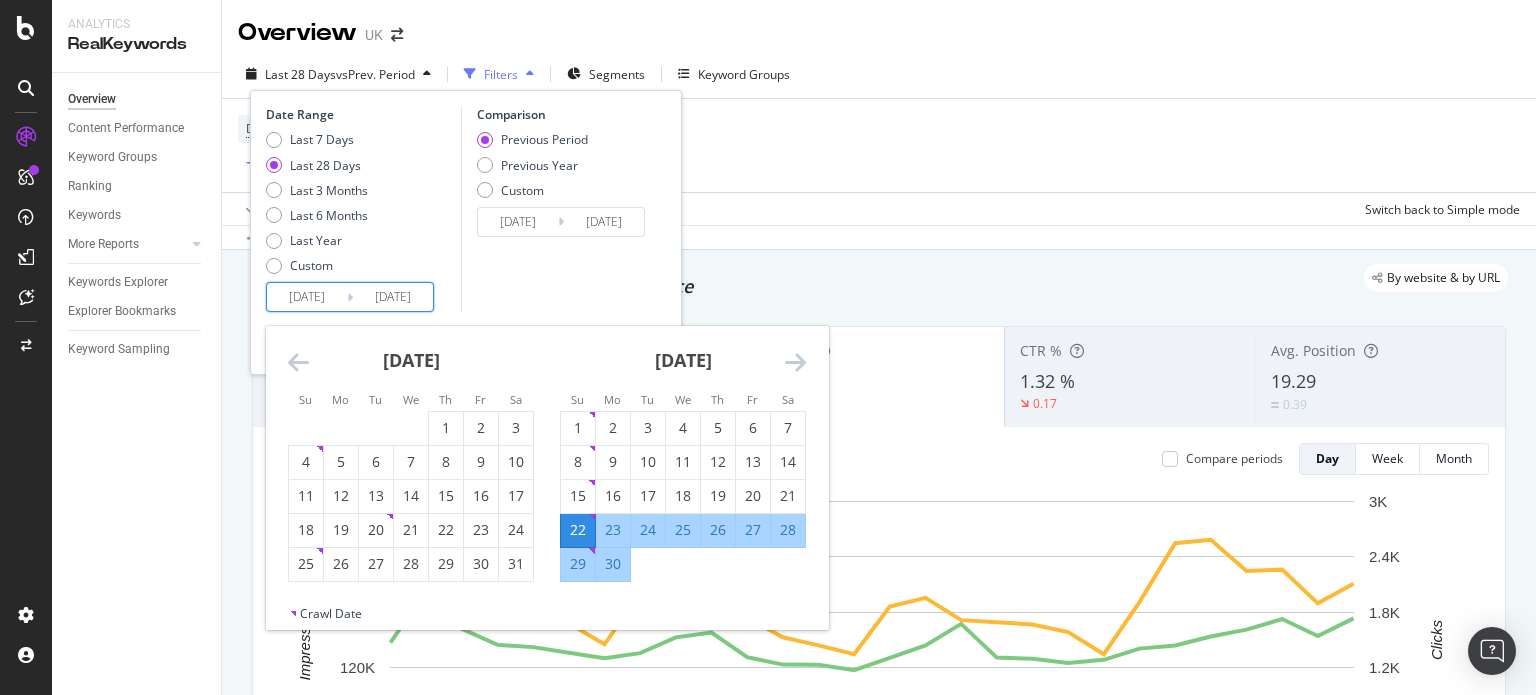 click at bounding box center (298, 362) 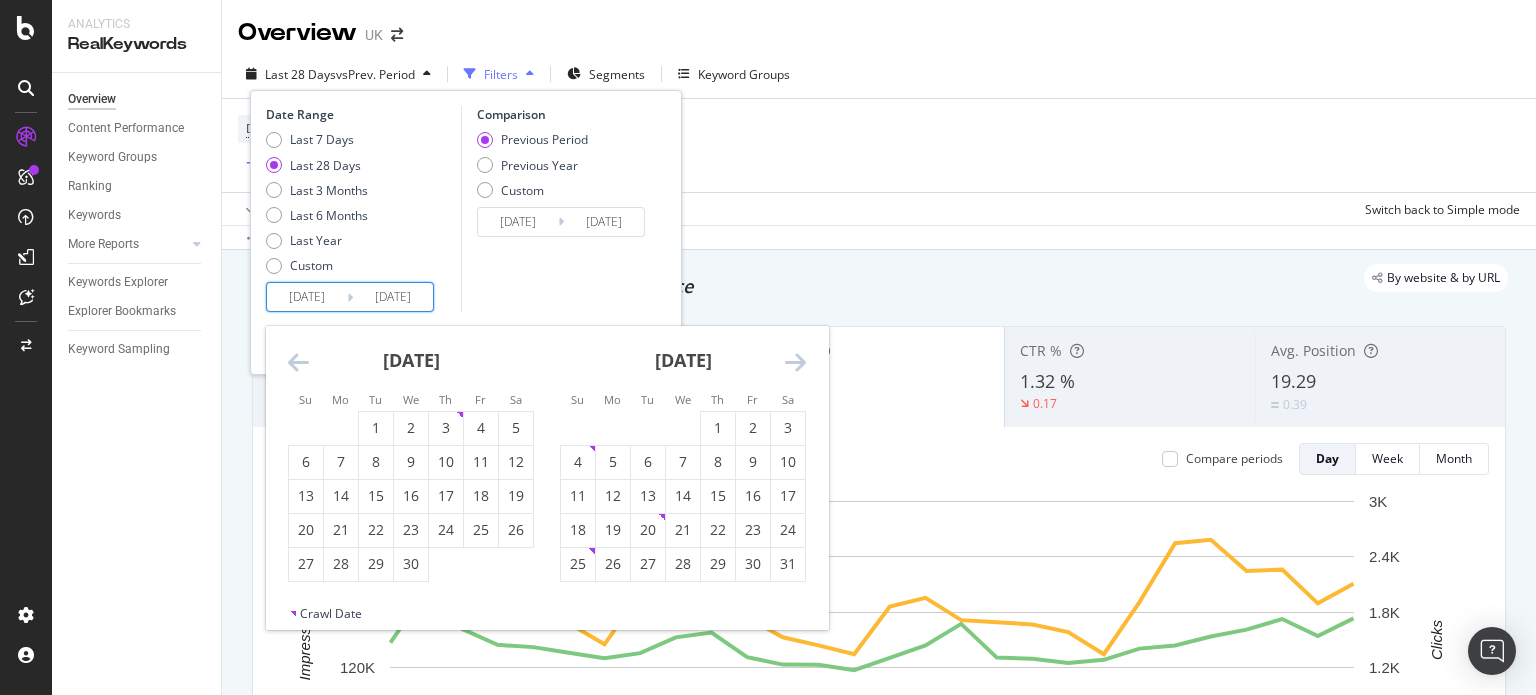 click at bounding box center [298, 362] 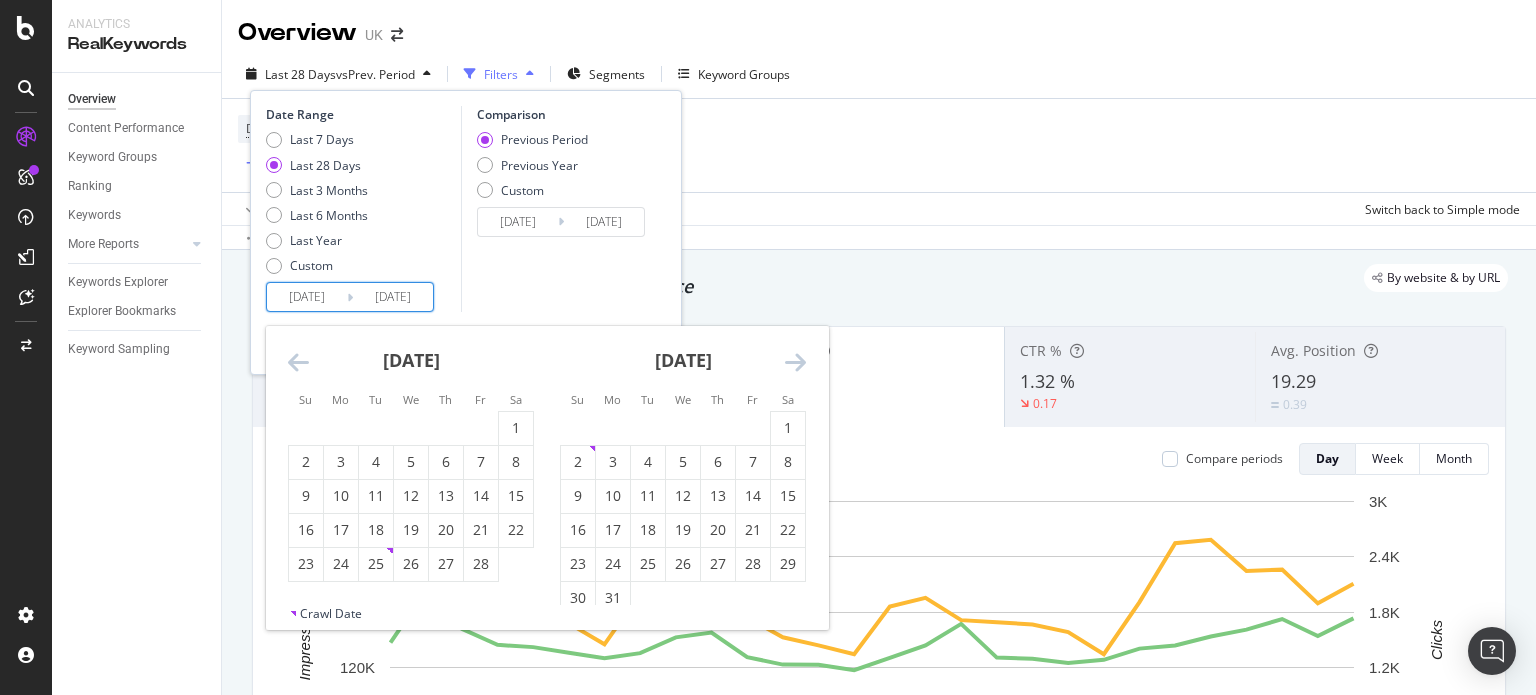 click at bounding box center [298, 362] 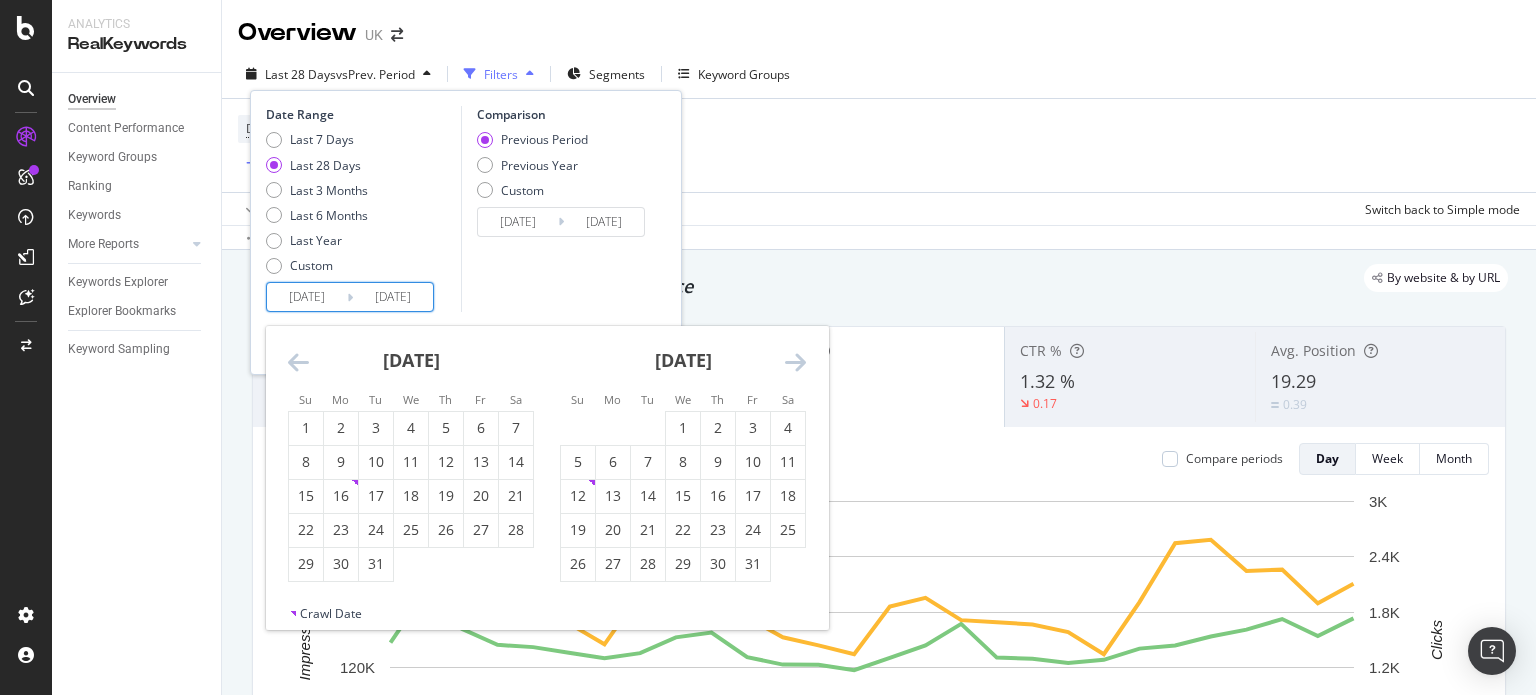click at bounding box center [298, 362] 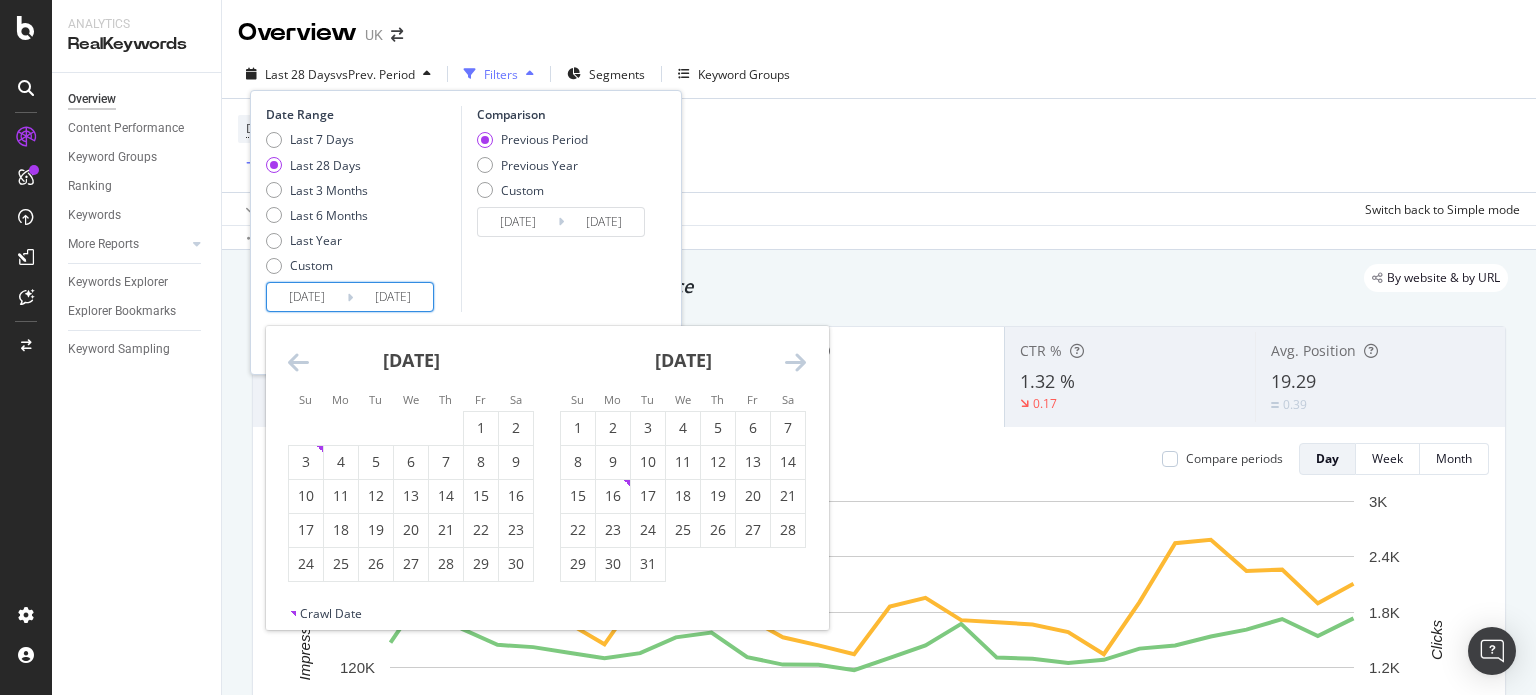 click at bounding box center [298, 362] 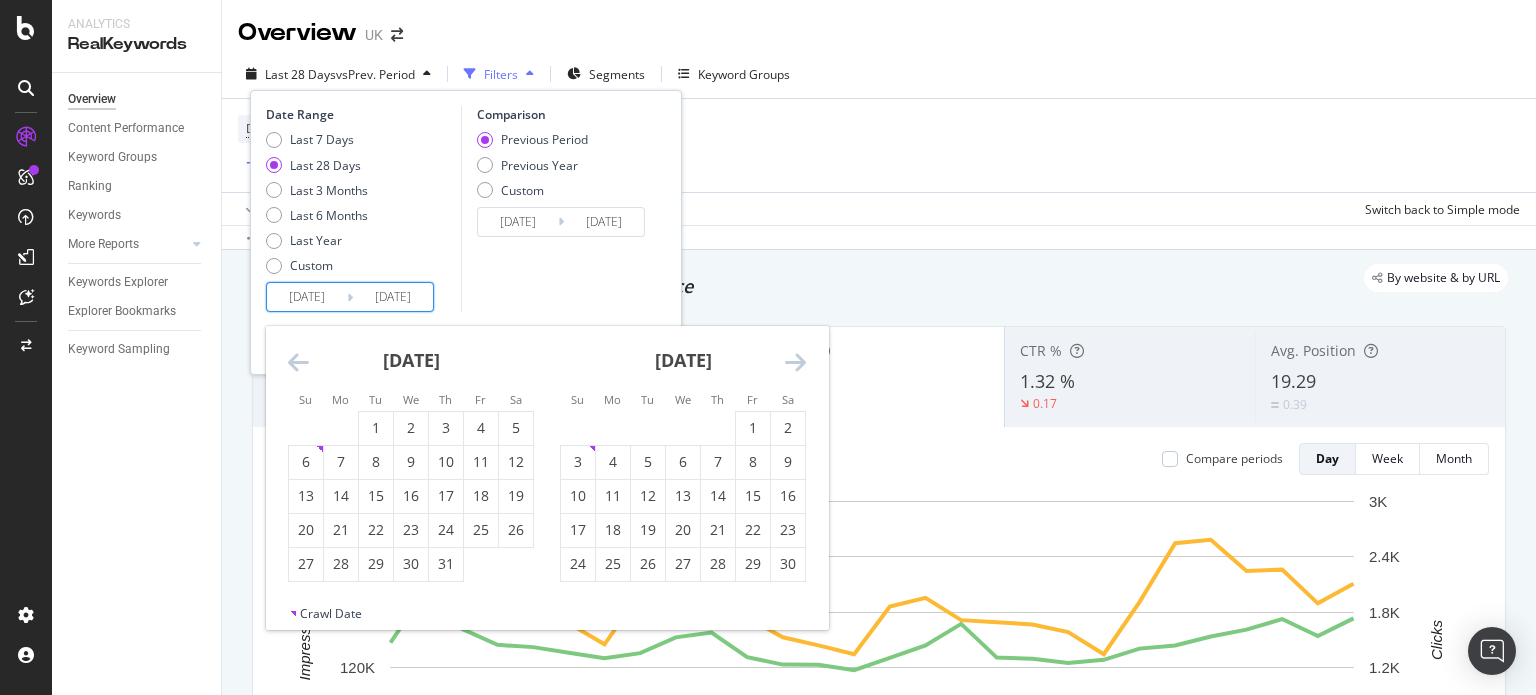 click at bounding box center (298, 362) 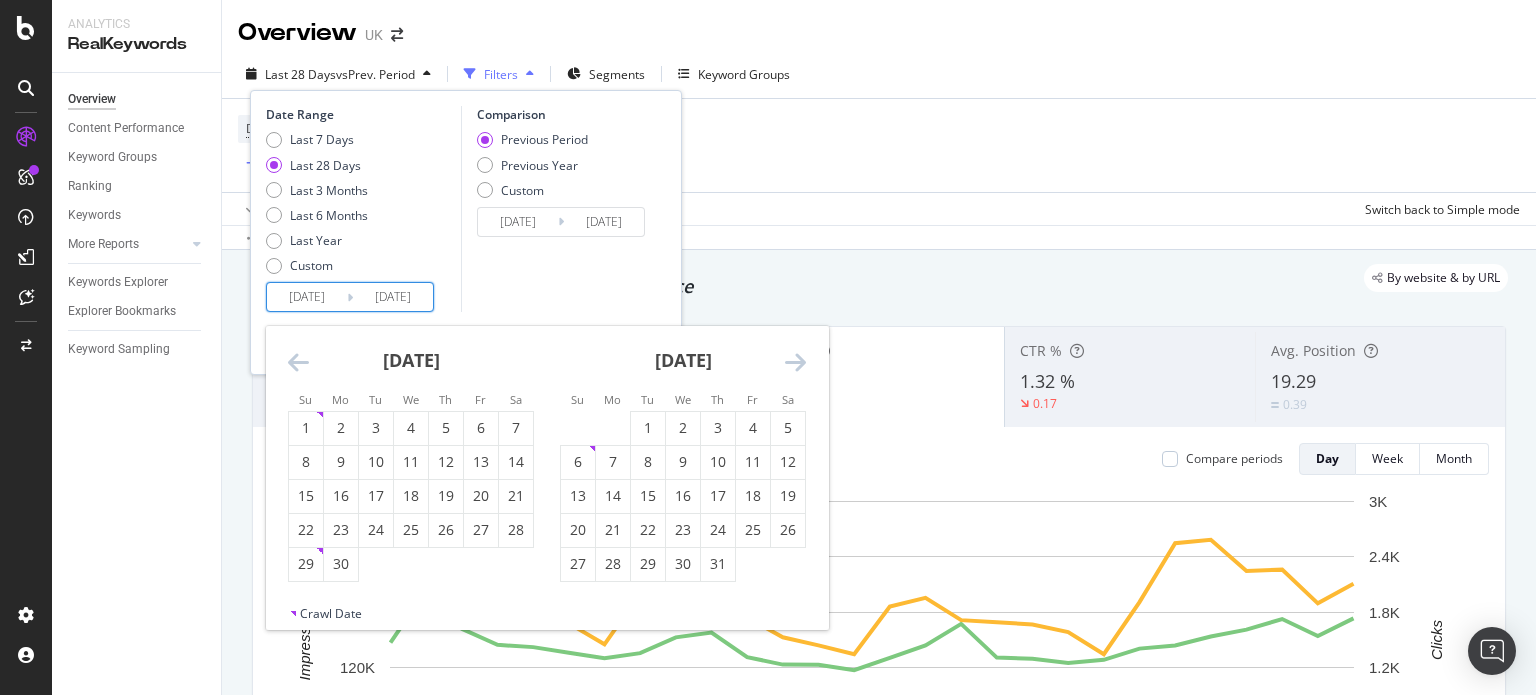 click at bounding box center (298, 362) 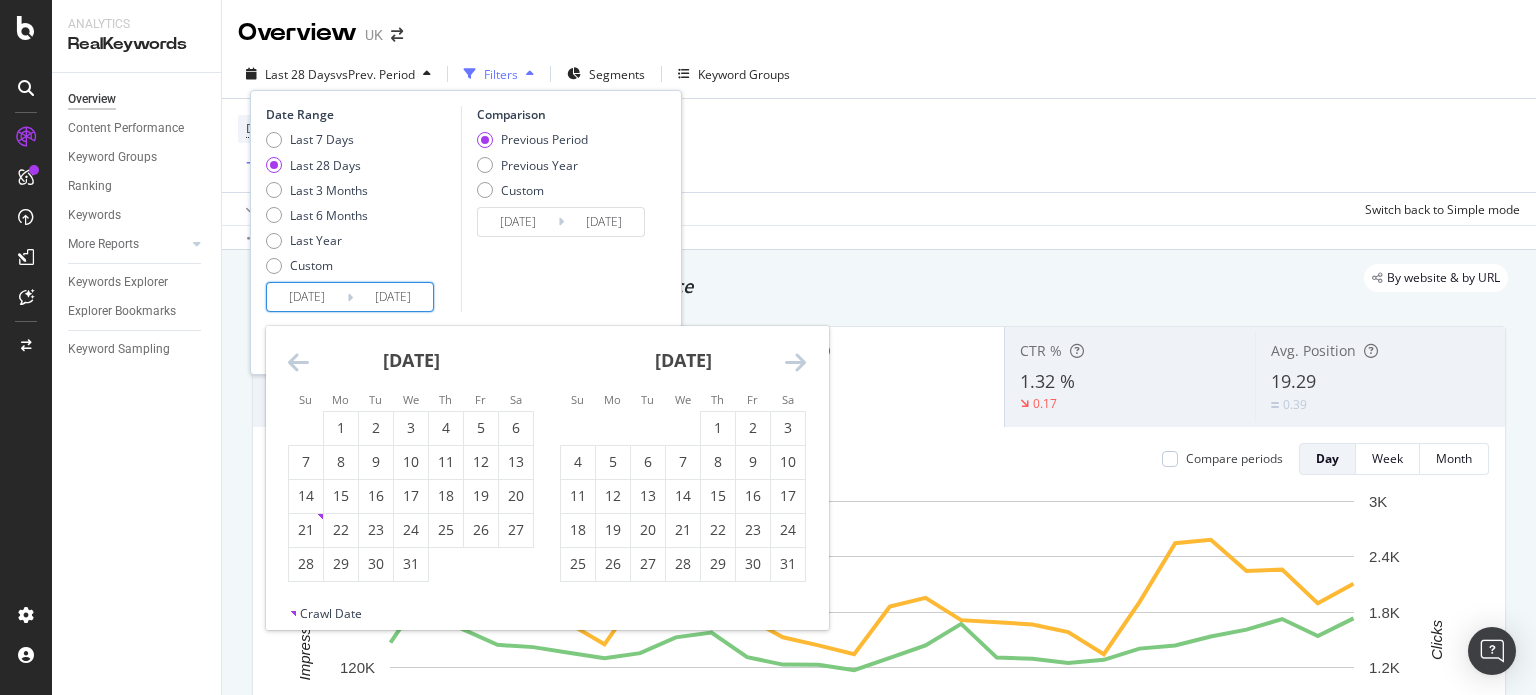 click on "August 2024 1 2 3 4 5 6 7 8 9 10 11 12 13 14 15 16 17 18 19 20 21 22 23 24 25 26 27 28 29 30 31" at bounding box center (683, 454) 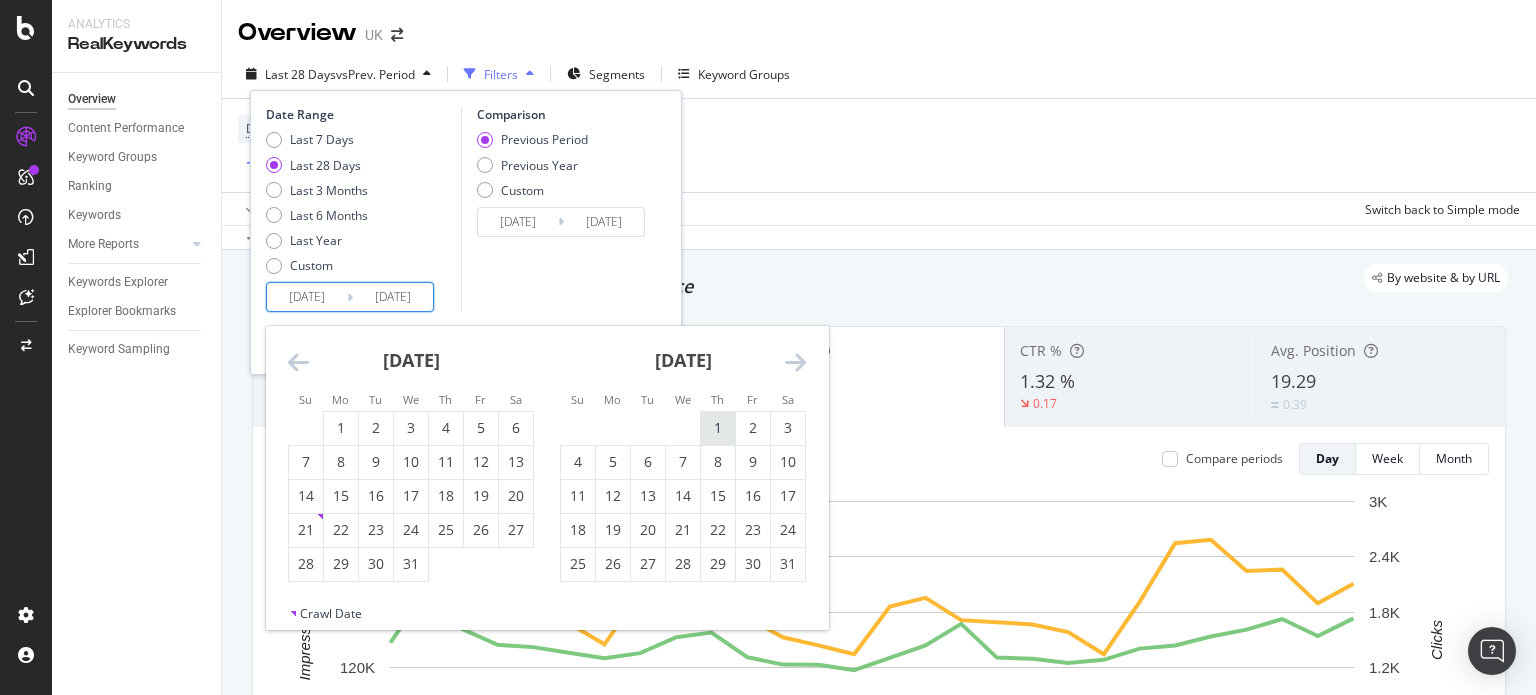 click on "1" at bounding box center (718, 428) 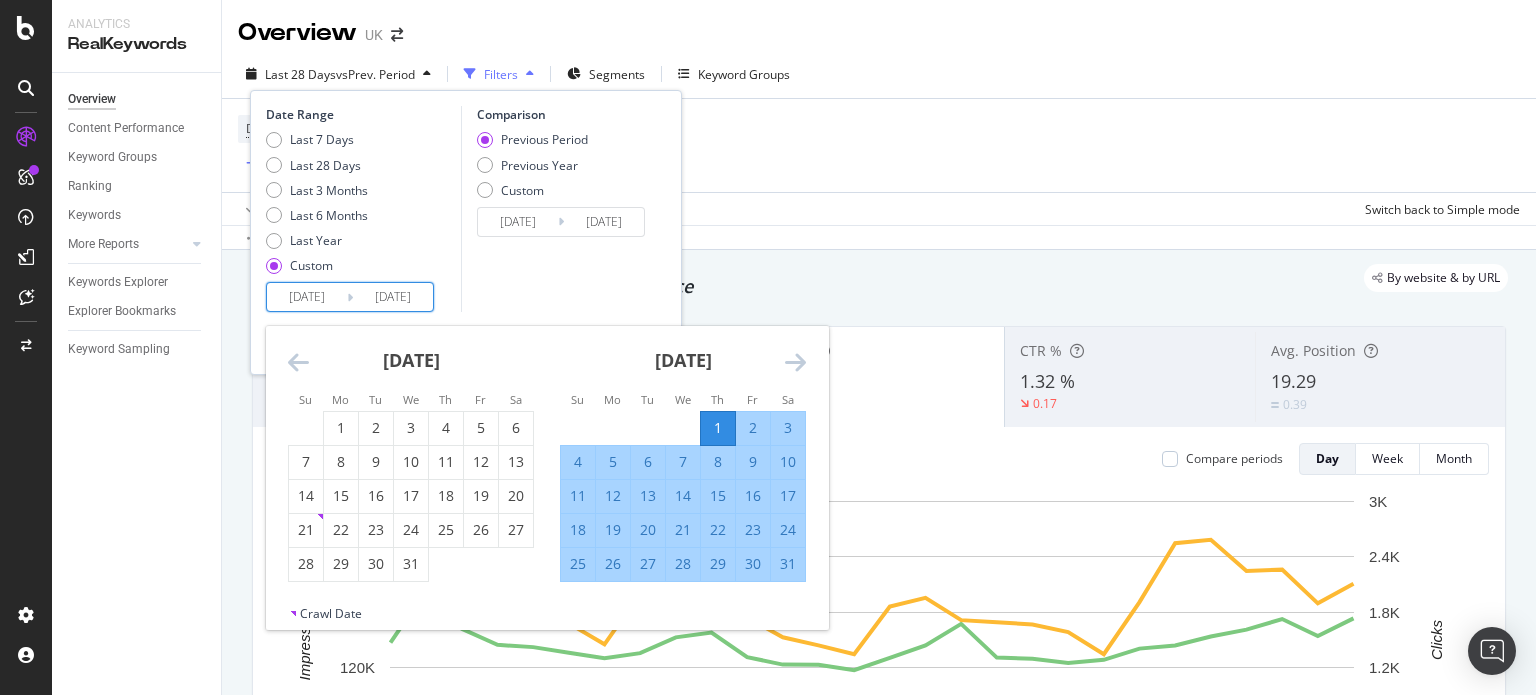 click on "31" at bounding box center (788, 564) 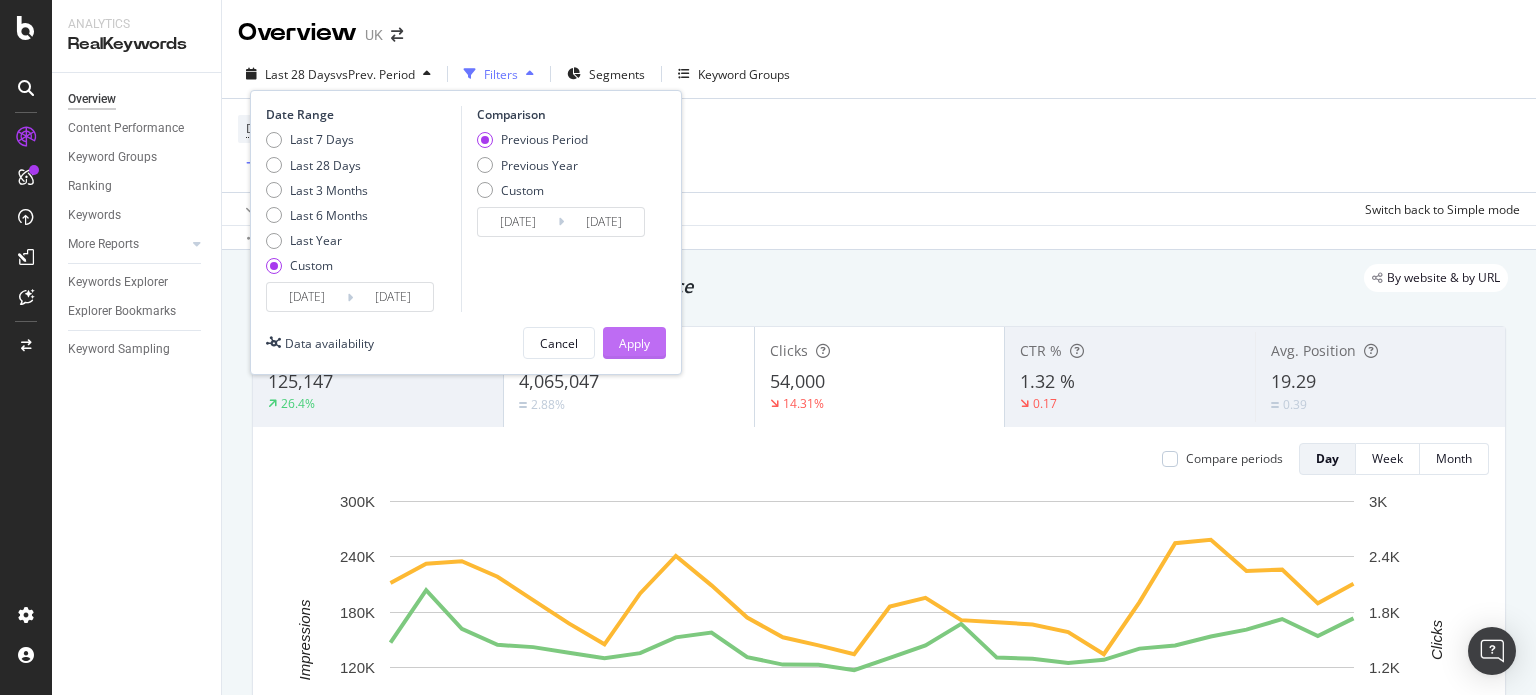 click on "Apply" at bounding box center [634, 343] 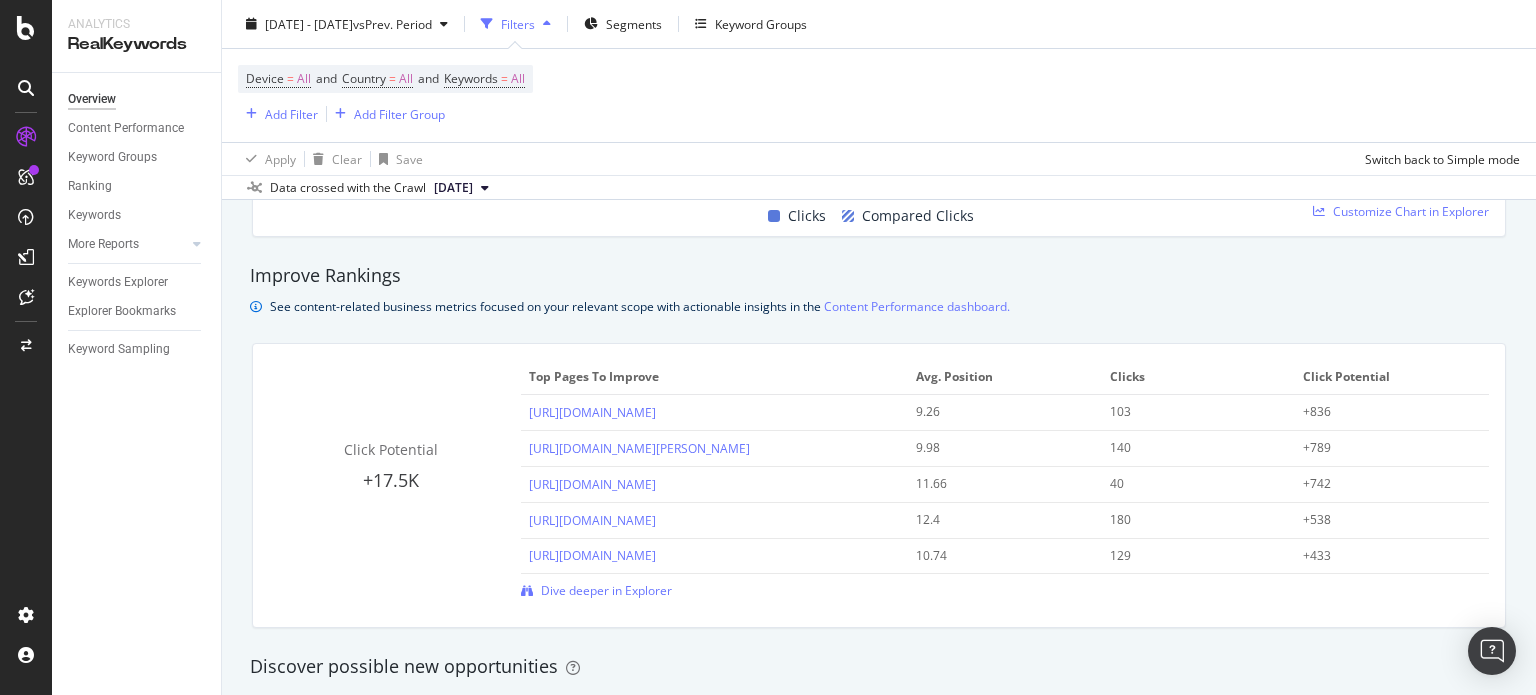 scroll, scrollTop: 1400, scrollLeft: 0, axis: vertical 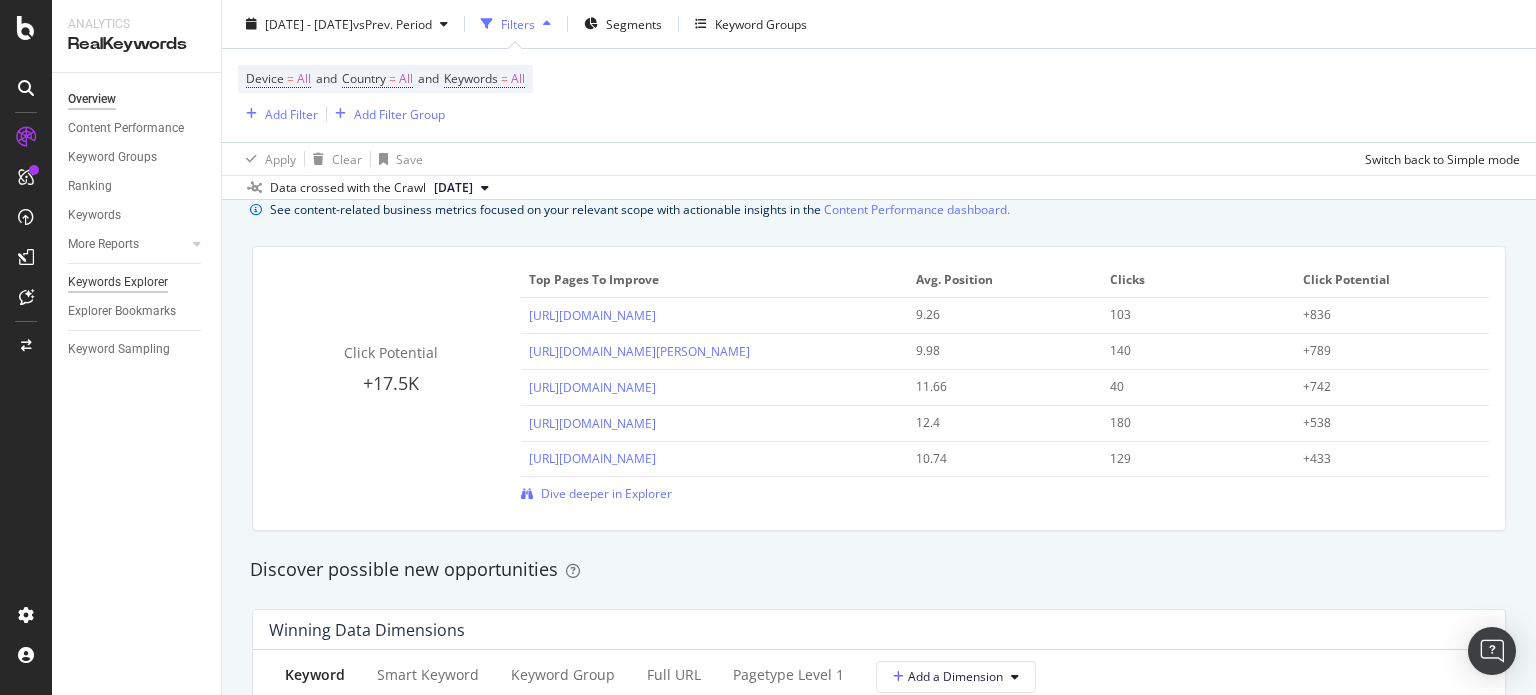 click on "Keywords Explorer" at bounding box center [118, 282] 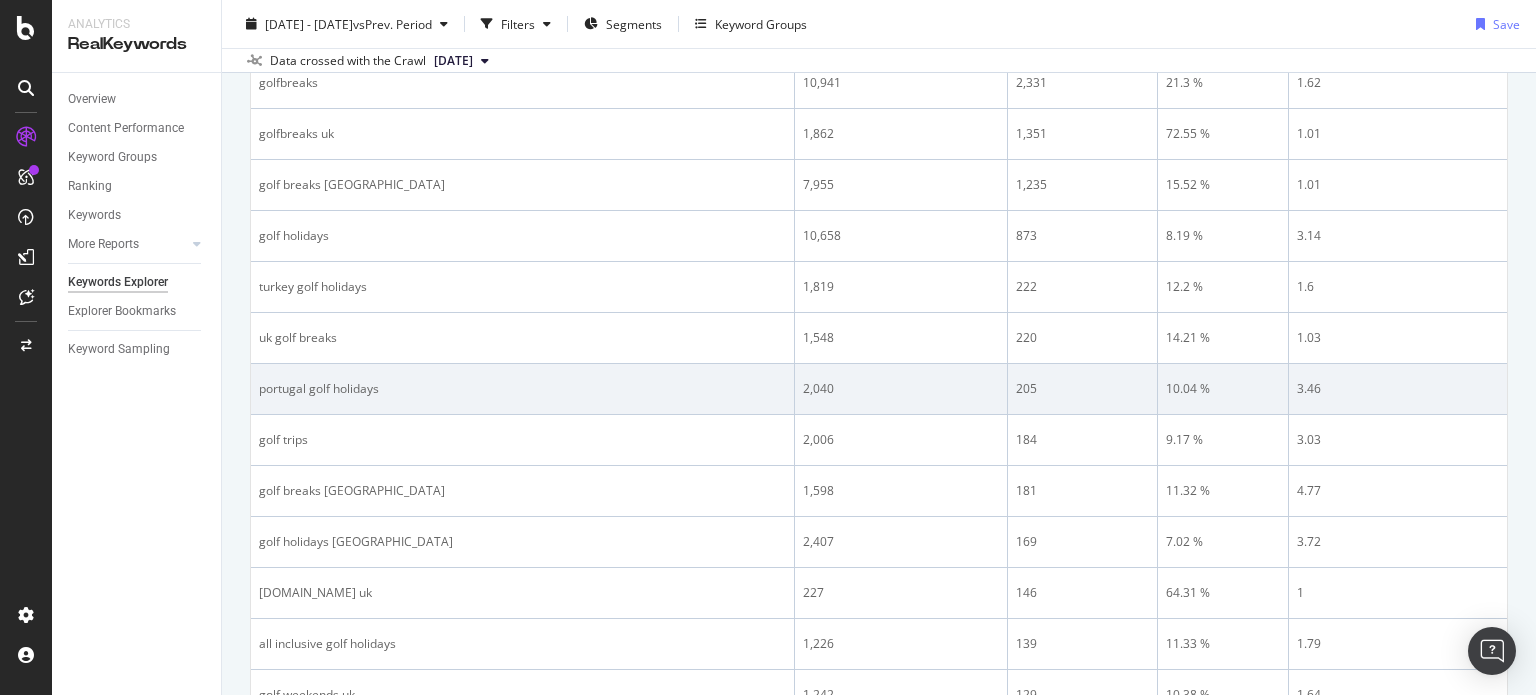 scroll, scrollTop: 600, scrollLeft: 0, axis: vertical 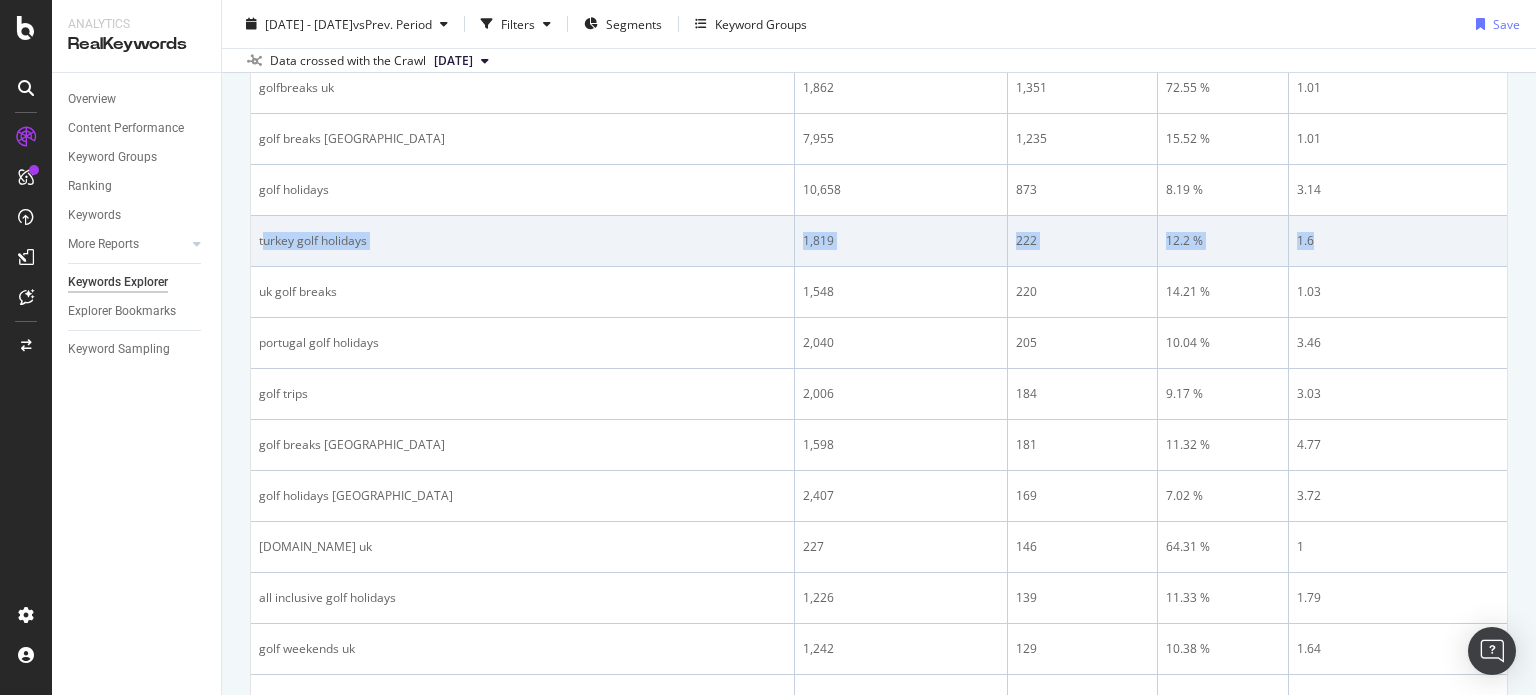 drag, startPoint x: 264, startPoint y: 235, endPoint x: 1288, endPoint y: 230, distance: 1024.0122 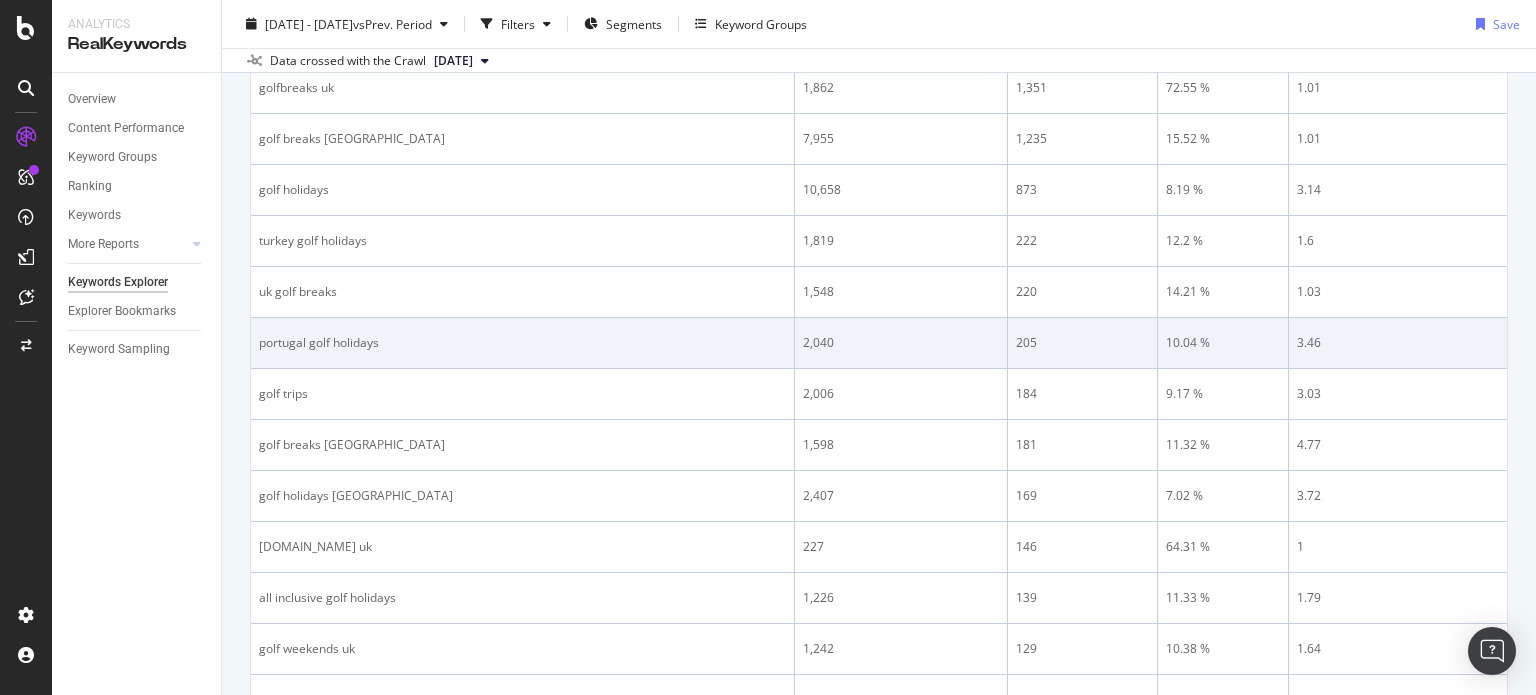 click on "portugal golf holidays" at bounding box center (522, 343) 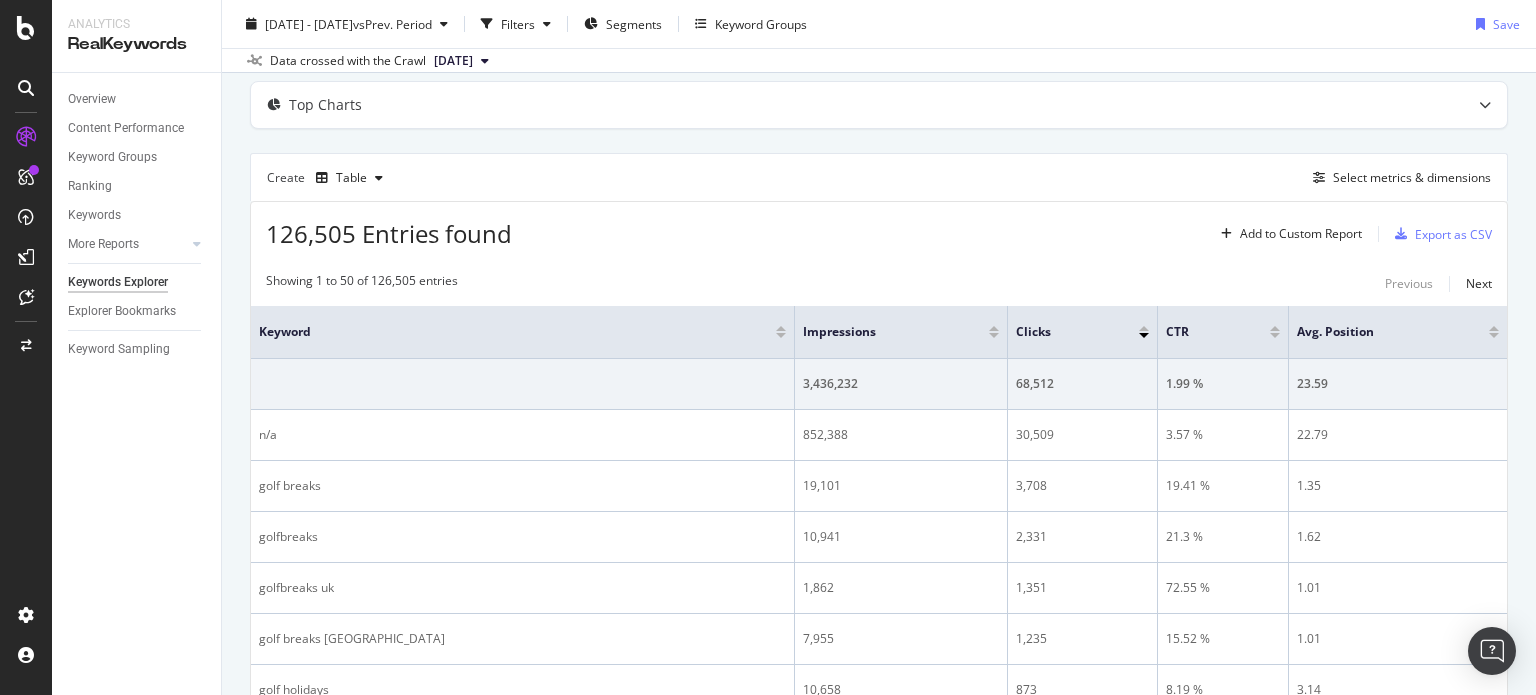 click on "Impressions" at bounding box center [901, 332] 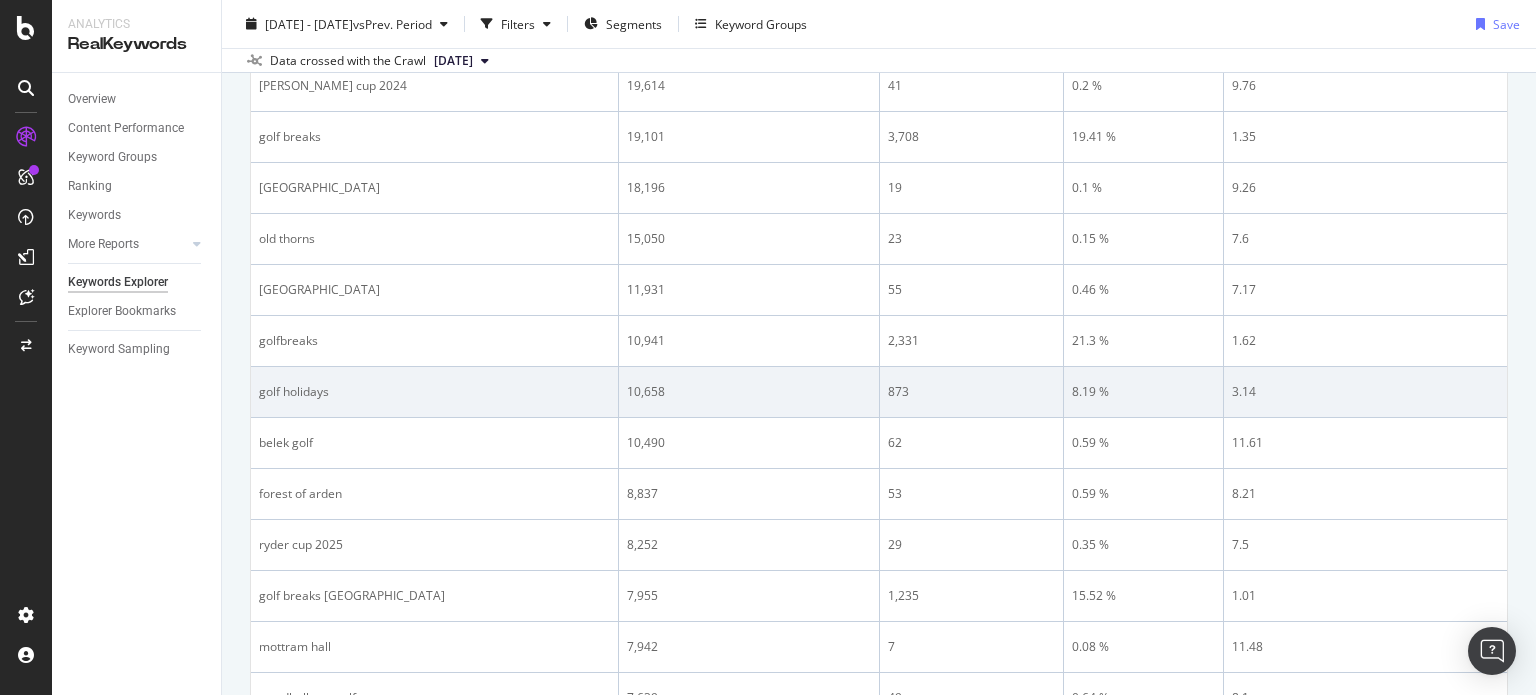scroll, scrollTop: 0, scrollLeft: 0, axis: both 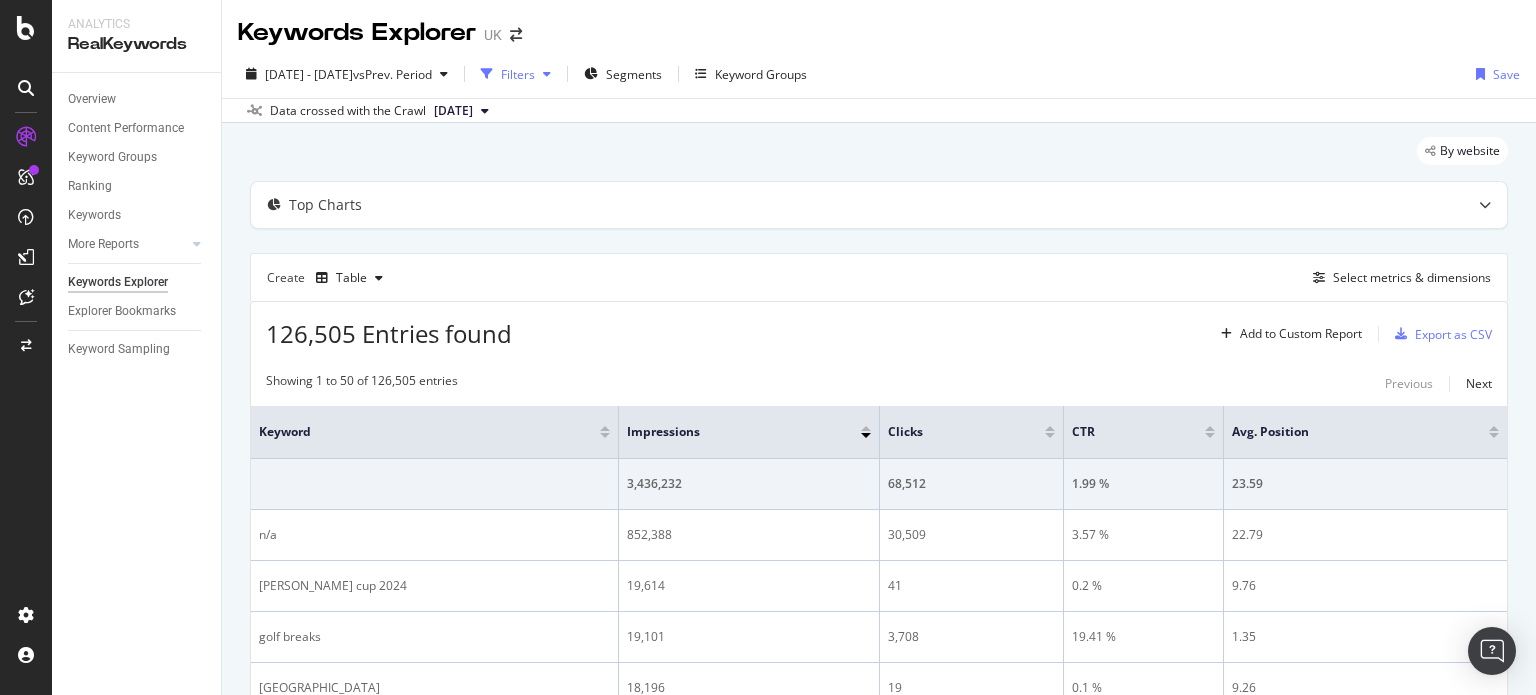 click at bounding box center [547, 74] 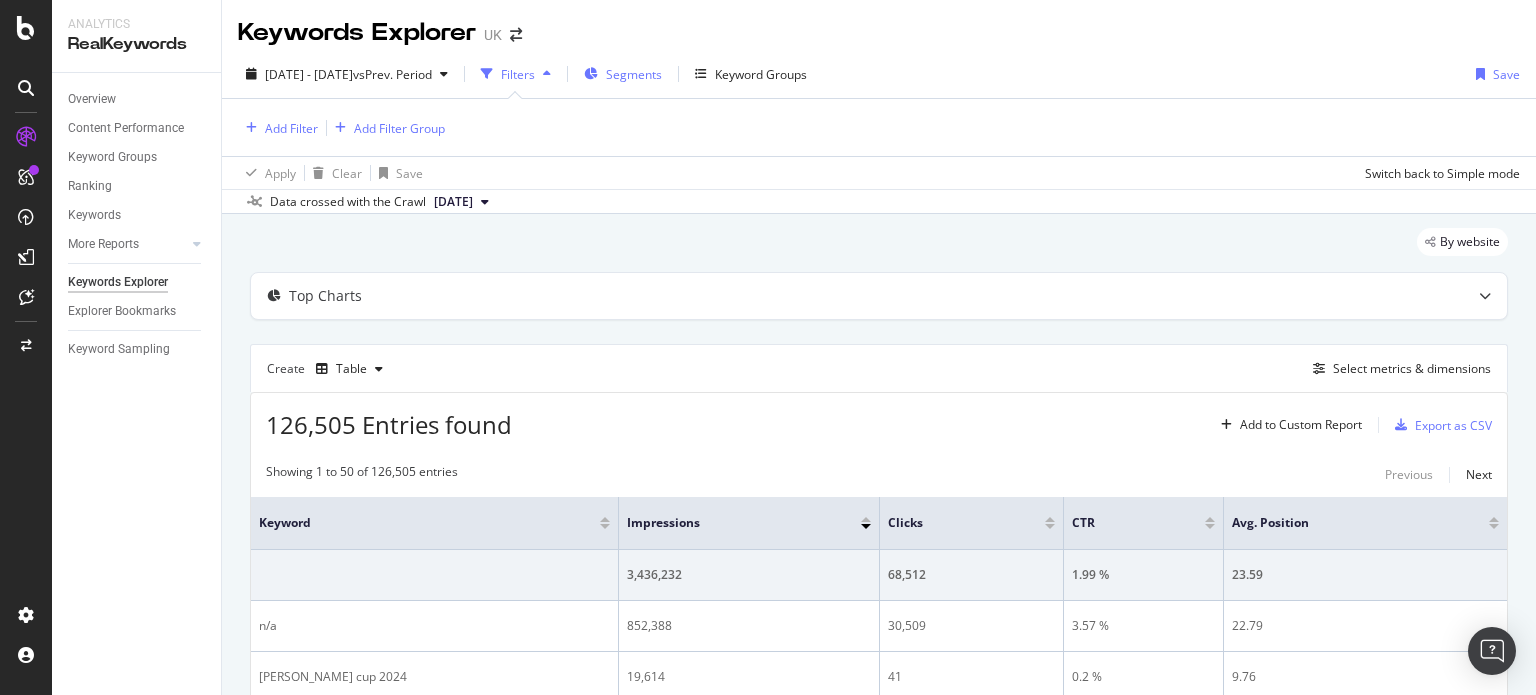 click on "Segments" at bounding box center (634, 74) 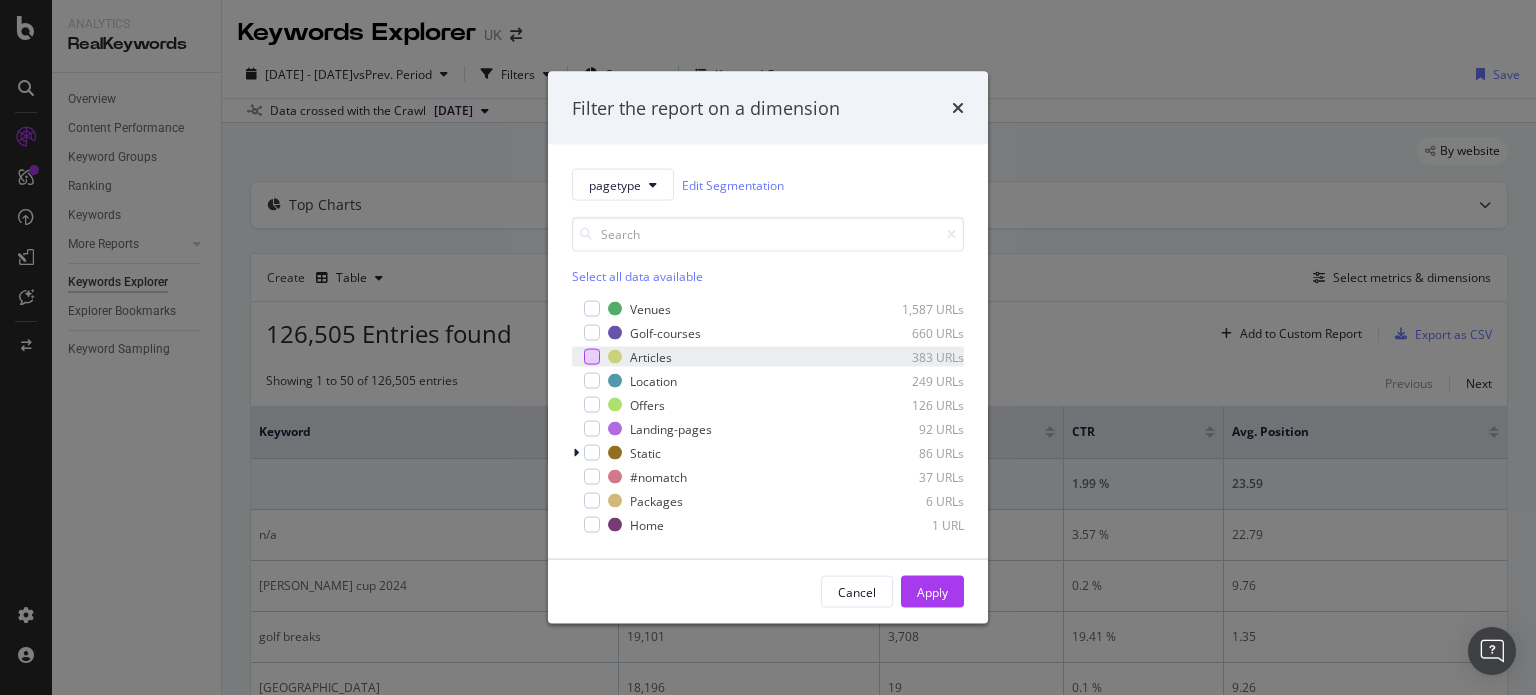 click at bounding box center (592, 357) 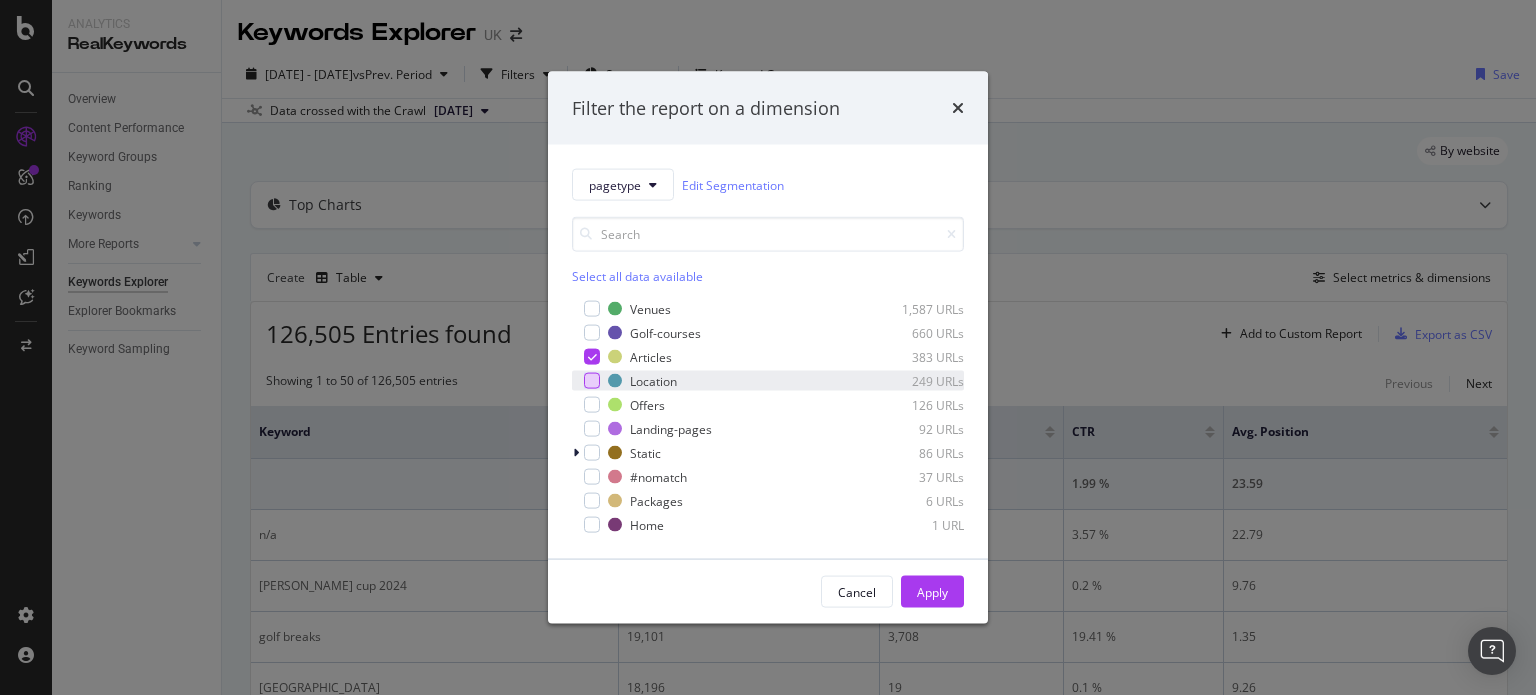 click at bounding box center (592, 381) 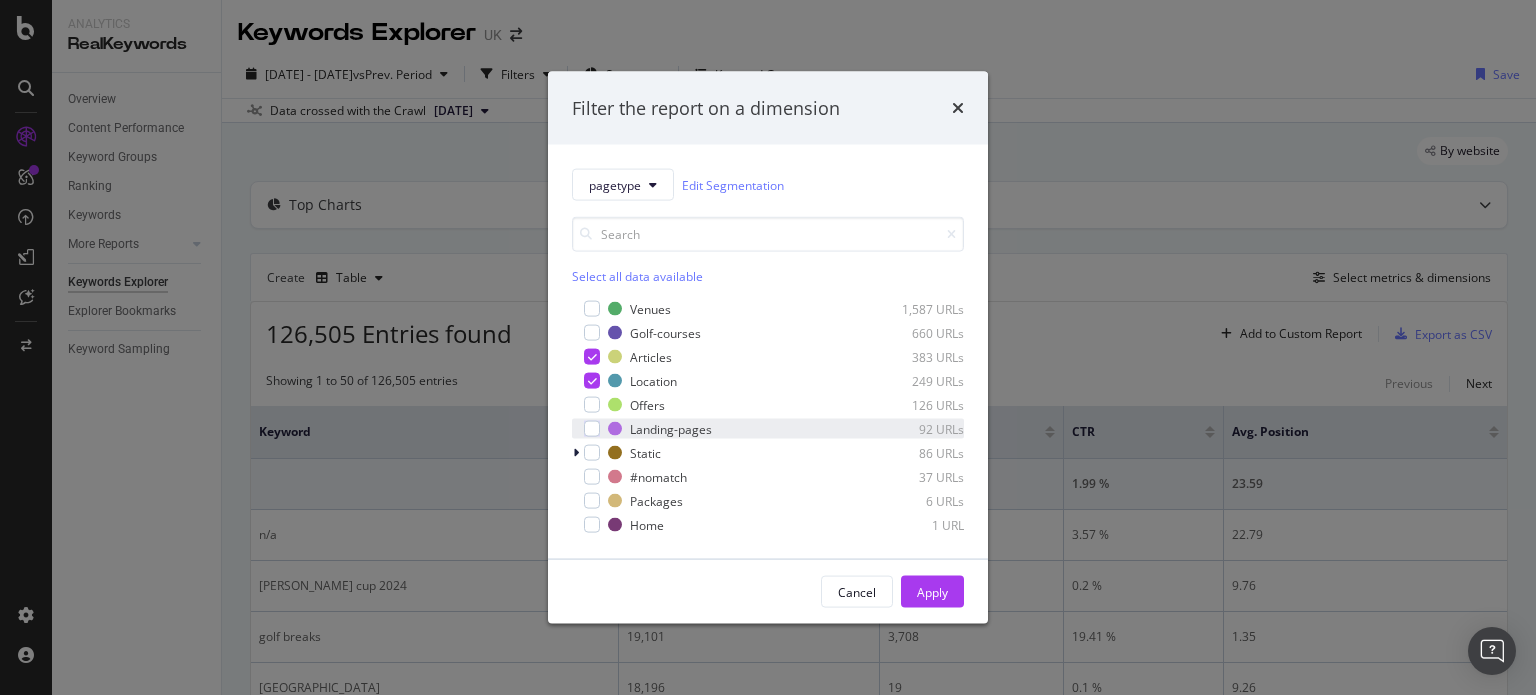 click on "Landing-pages 92   URLs" at bounding box center (768, 429) 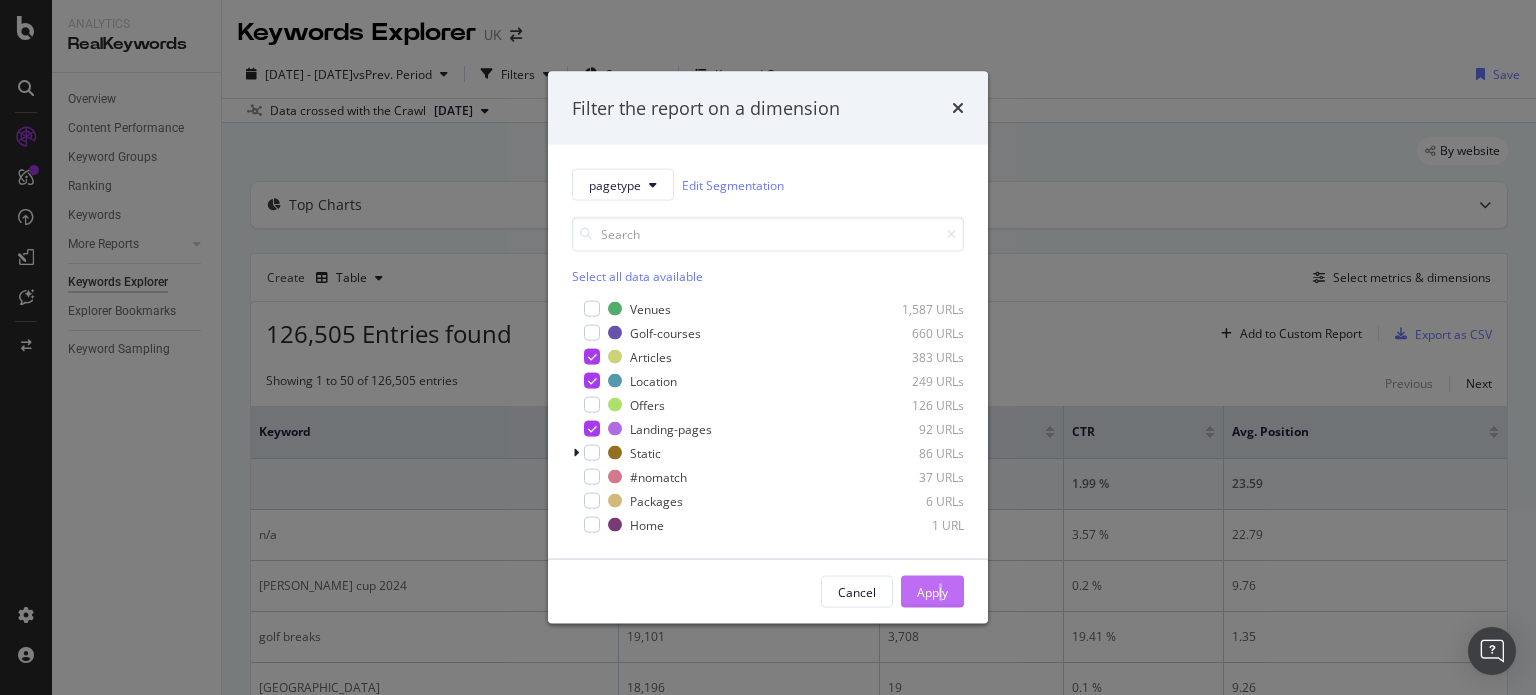click on "Cancel Apply" at bounding box center (768, 592) 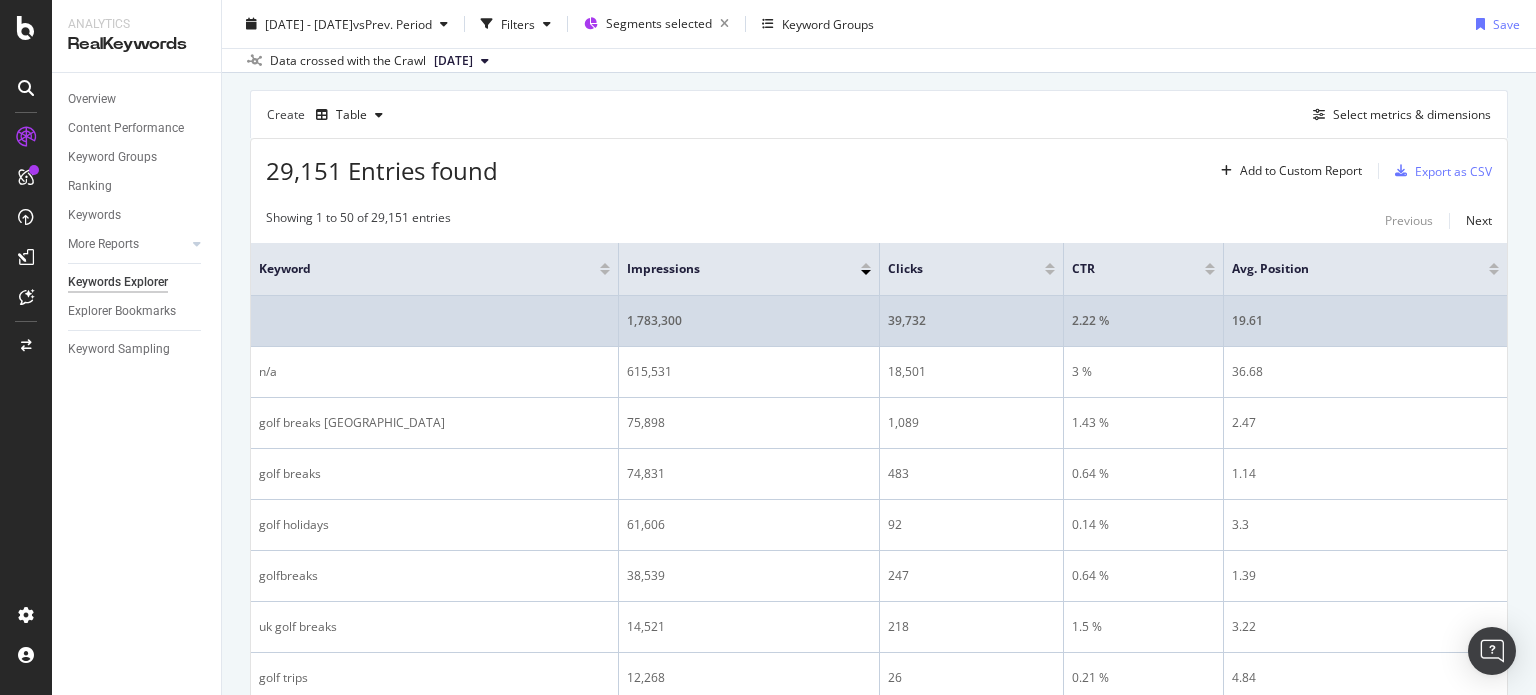 scroll, scrollTop: 0, scrollLeft: 0, axis: both 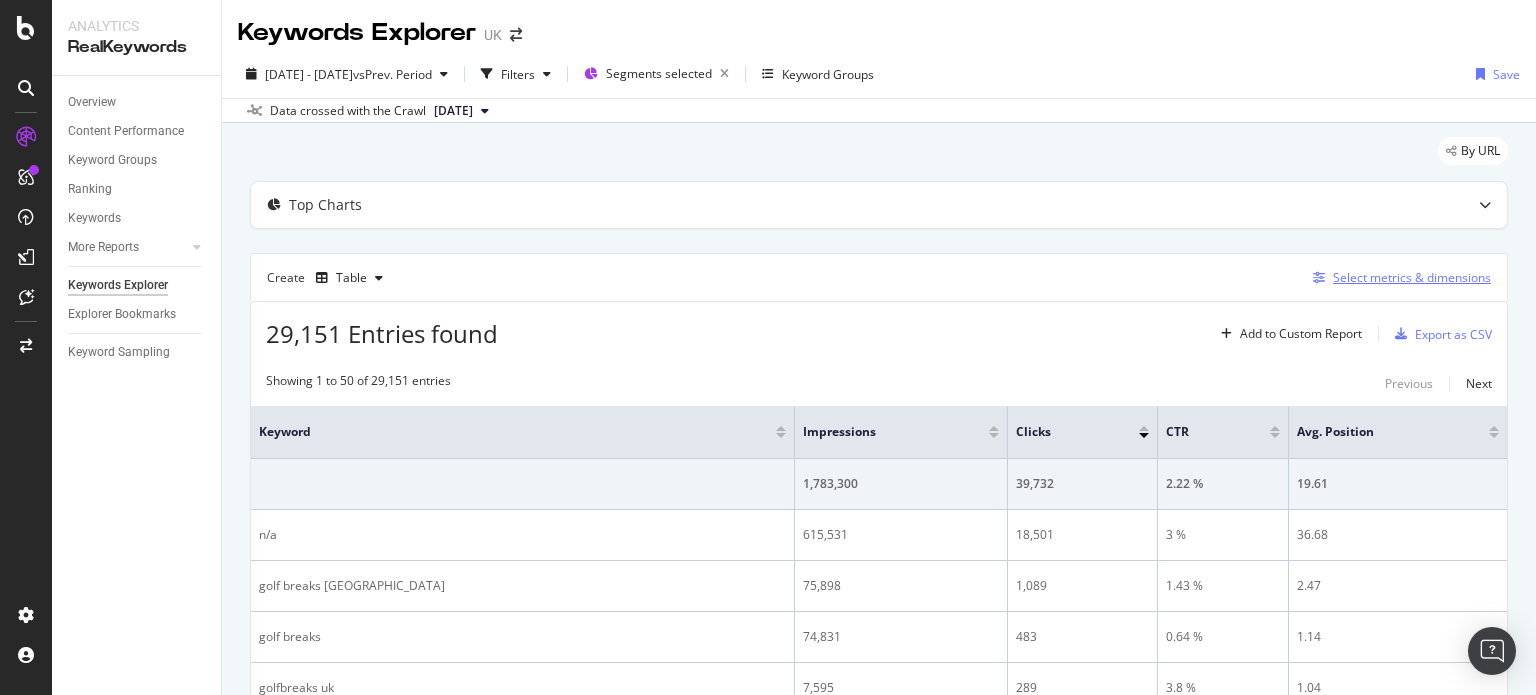 click on "Select metrics & dimensions" at bounding box center (1412, 277) 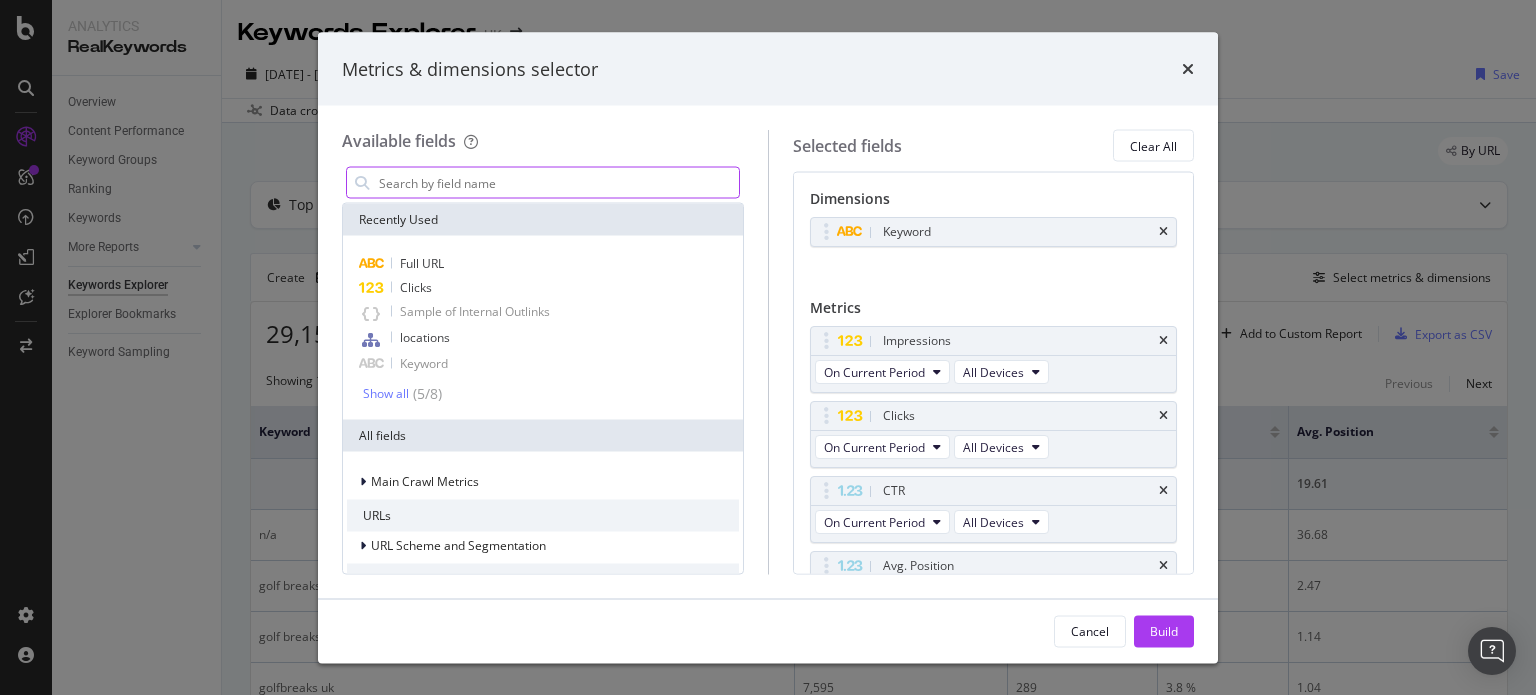 click at bounding box center (558, 183) 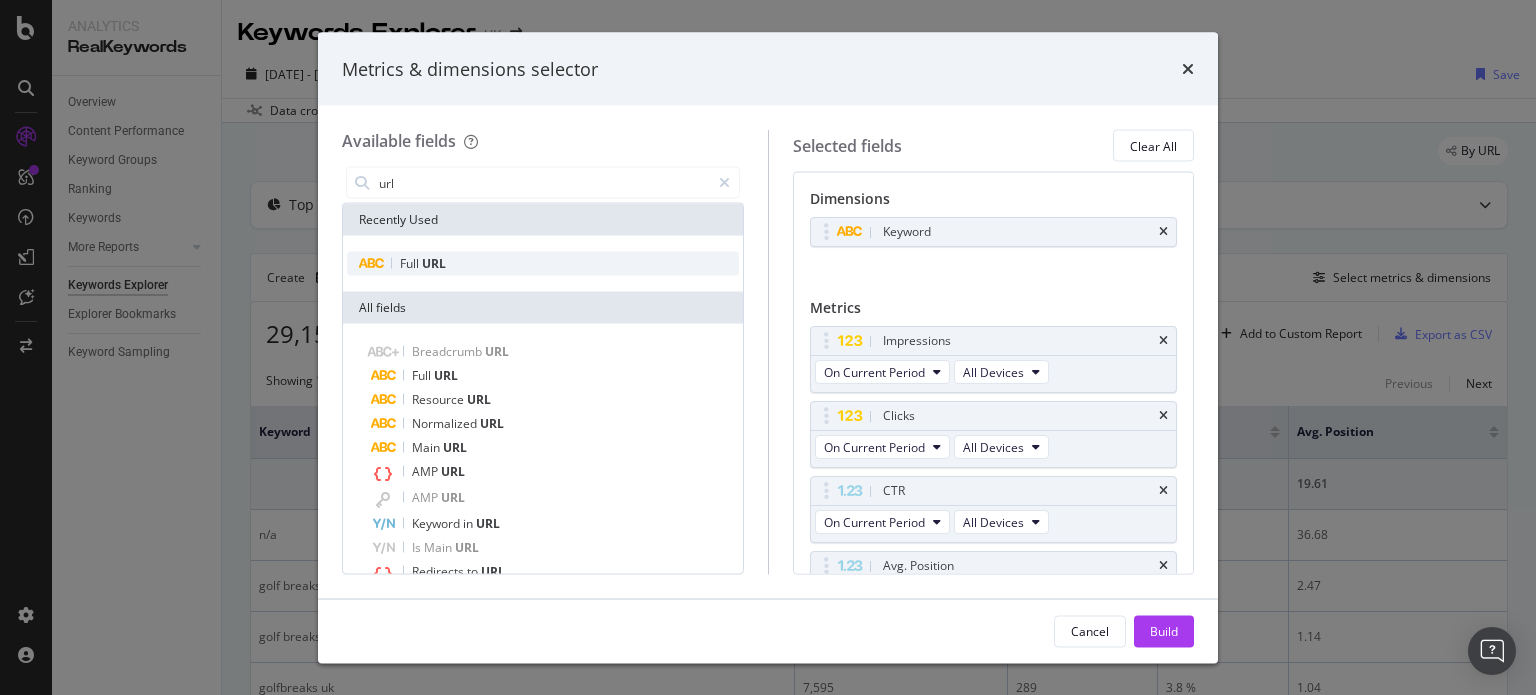 type on "url" 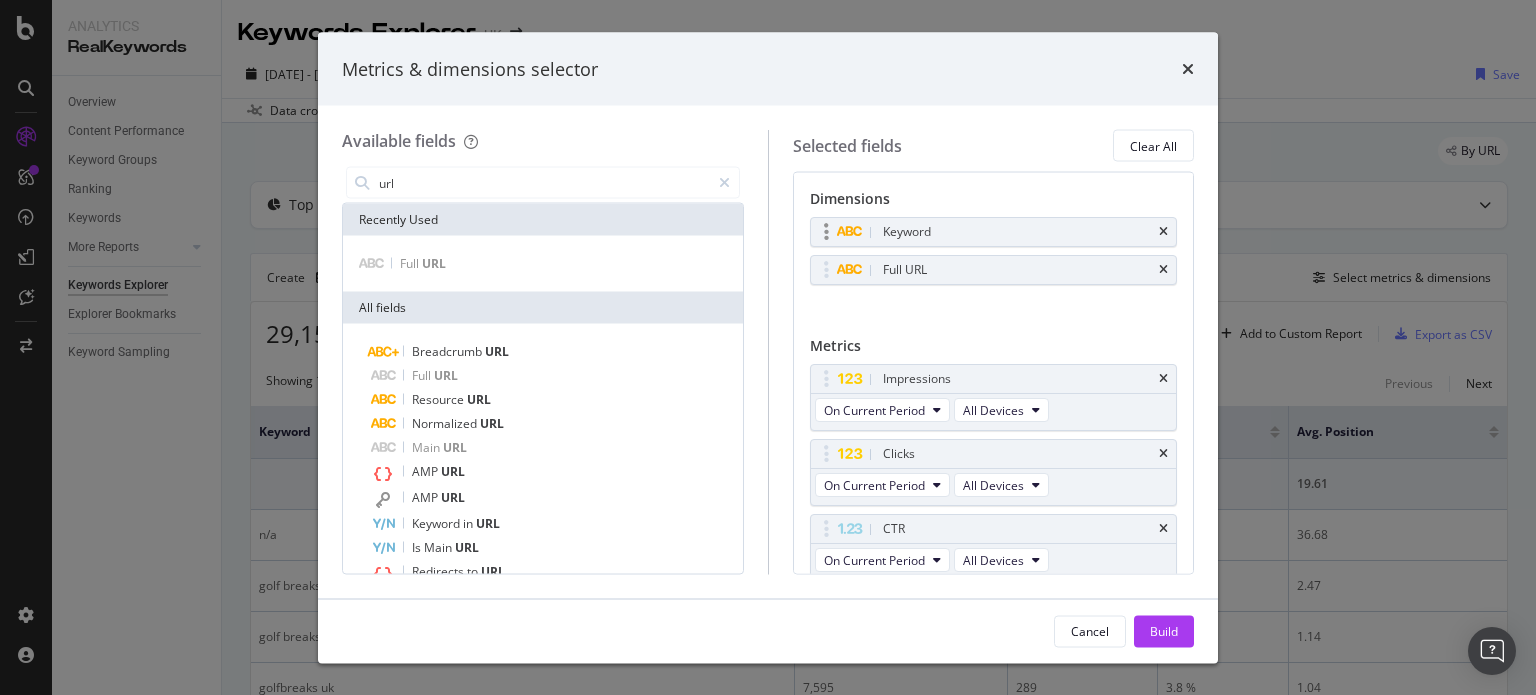 click on "Keyword" at bounding box center (994, 232) 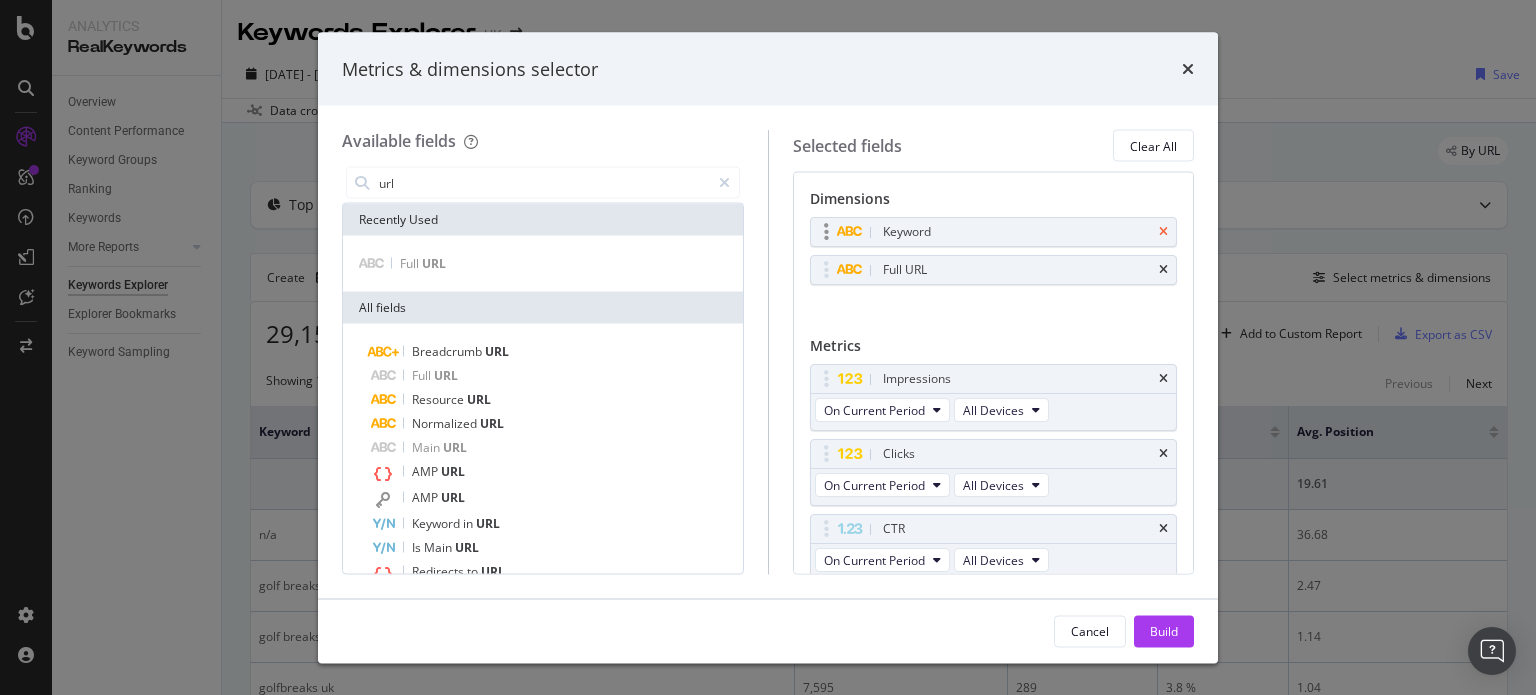 click at bounding box center [1163, 232] 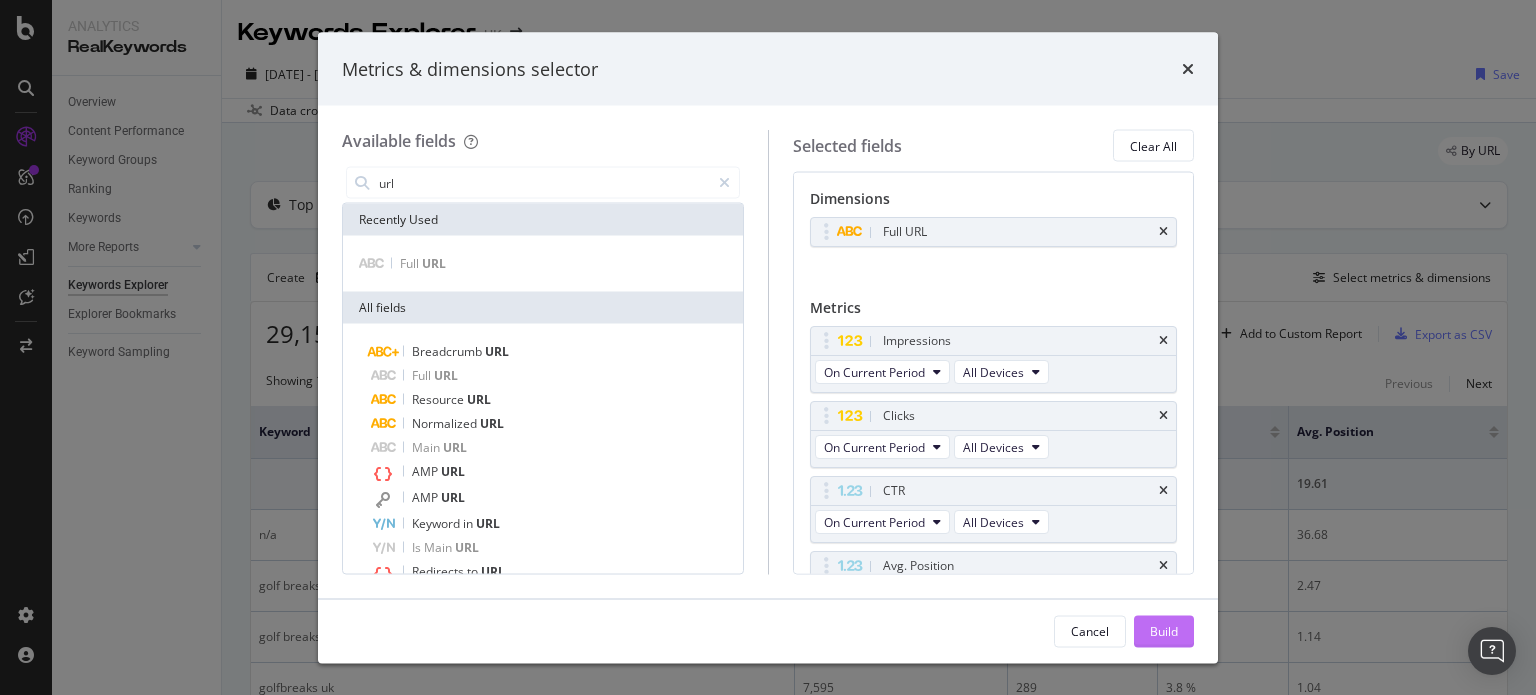 click on "Build" at bounding box center [1164, 630] 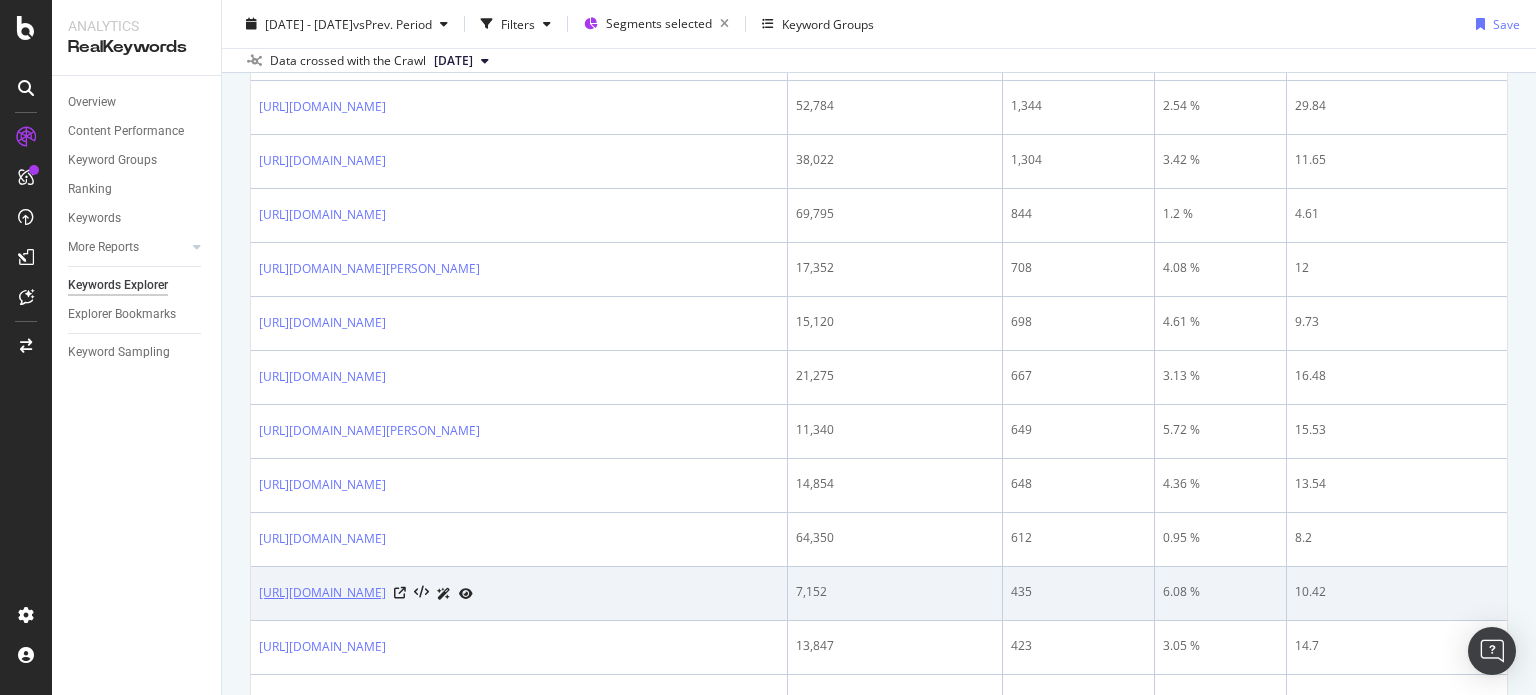 scroll, scrollTop: 700, scrollLeft: 0, axis: vertical 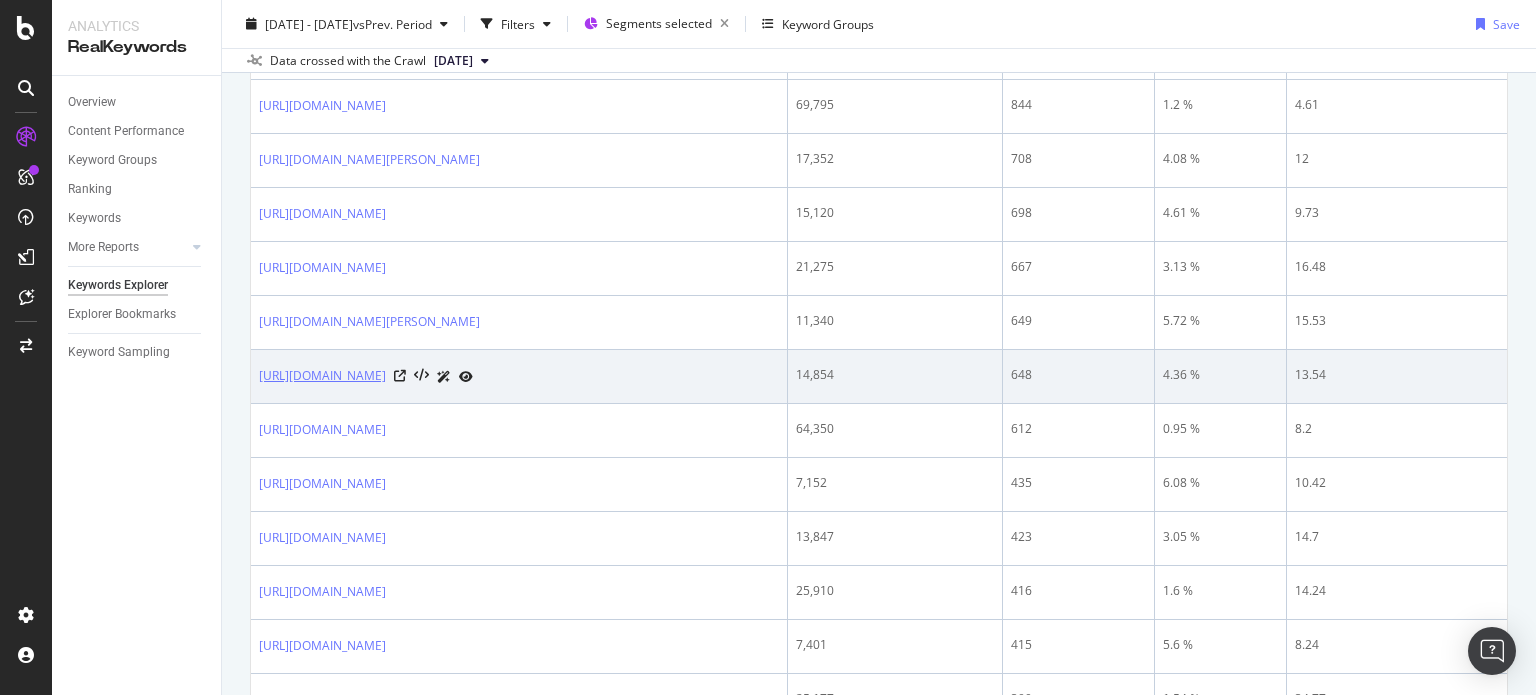 type 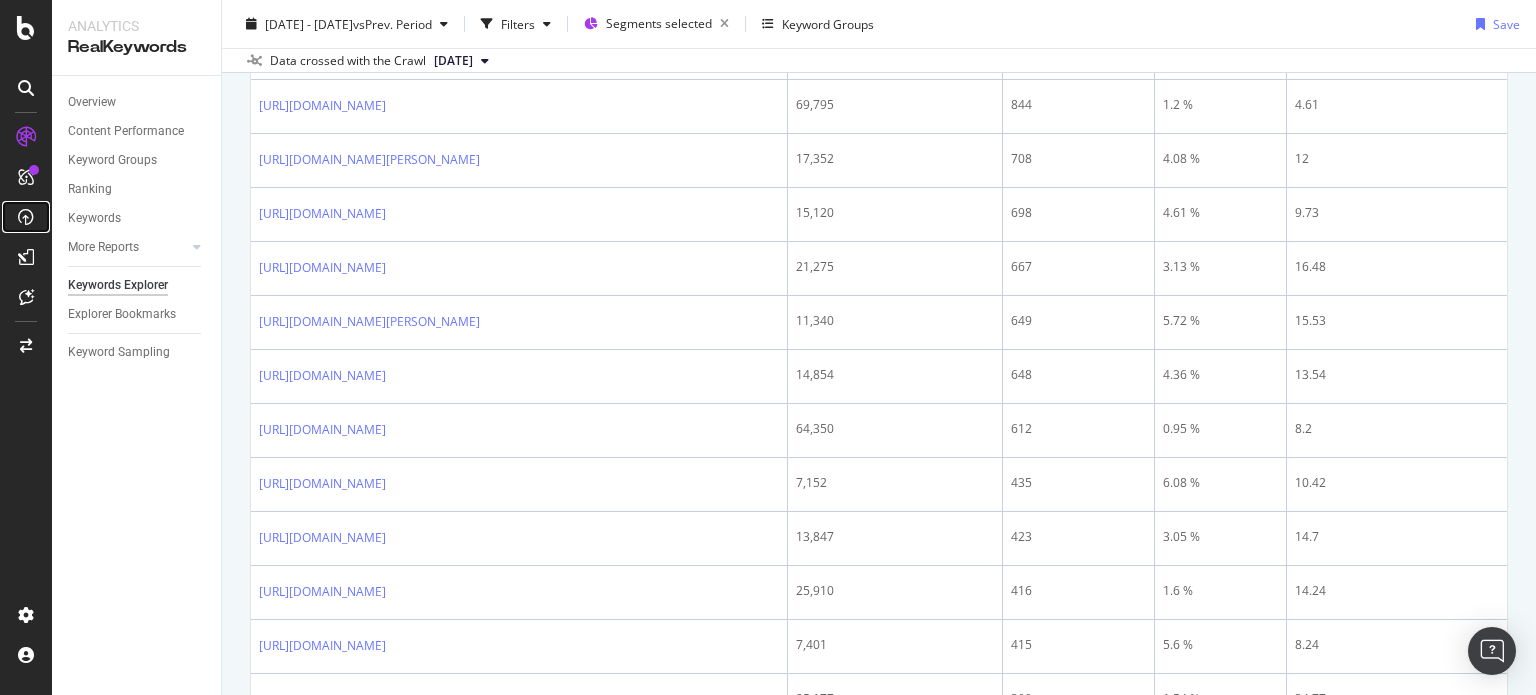 click at bounding box center [26, 217] 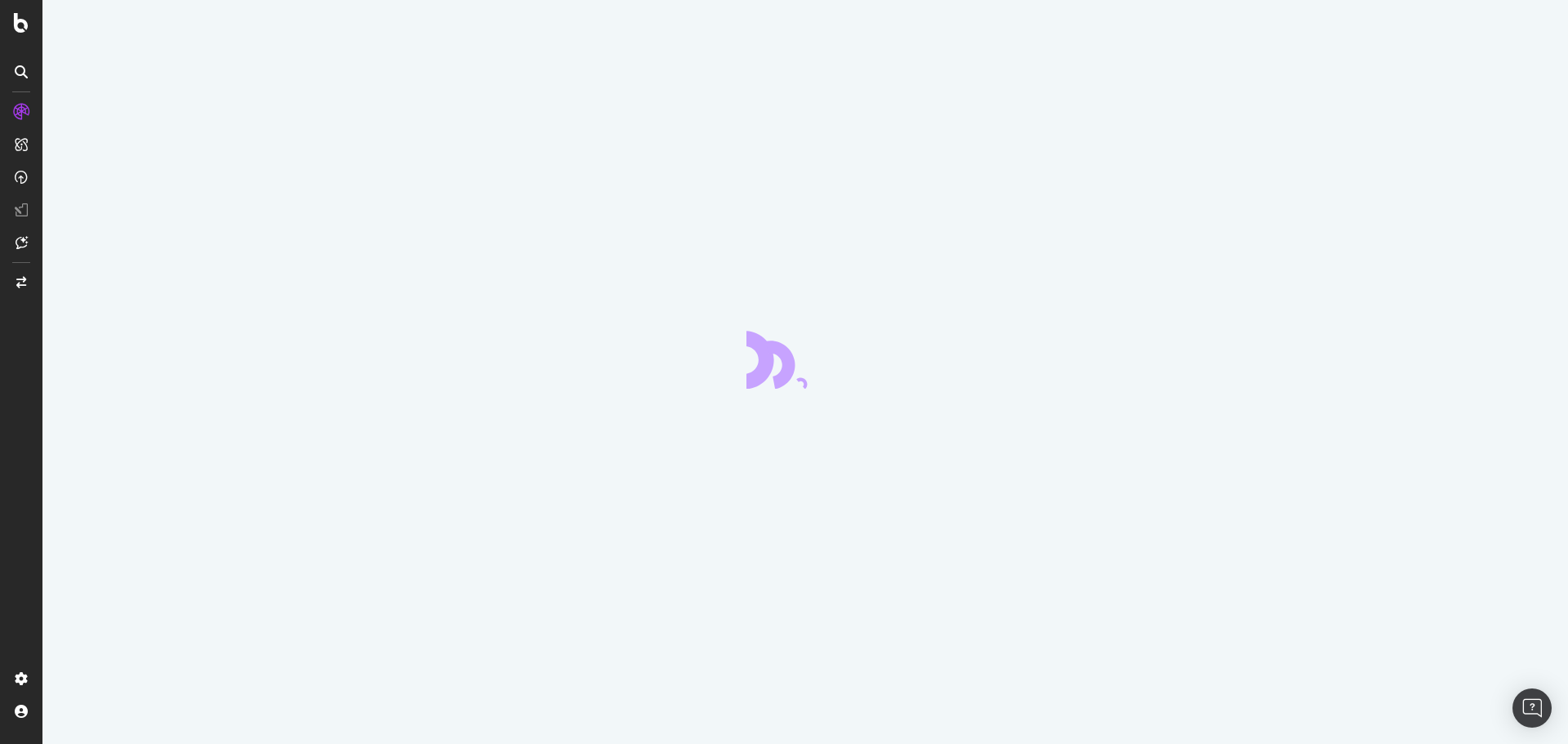scroll, scrollTop: 0, scrollLeft: 0, axis: both 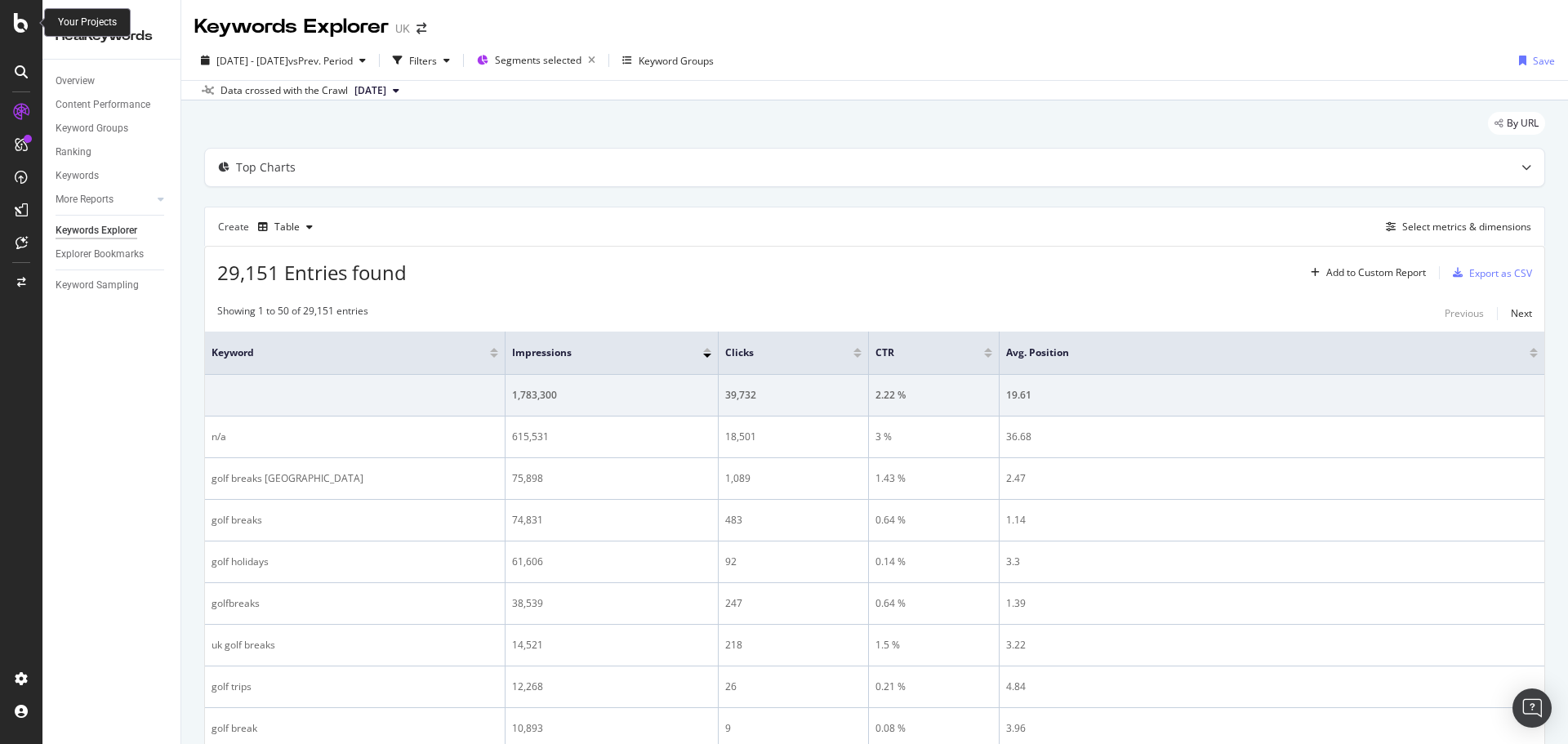 click at bounding box center [21, 23] 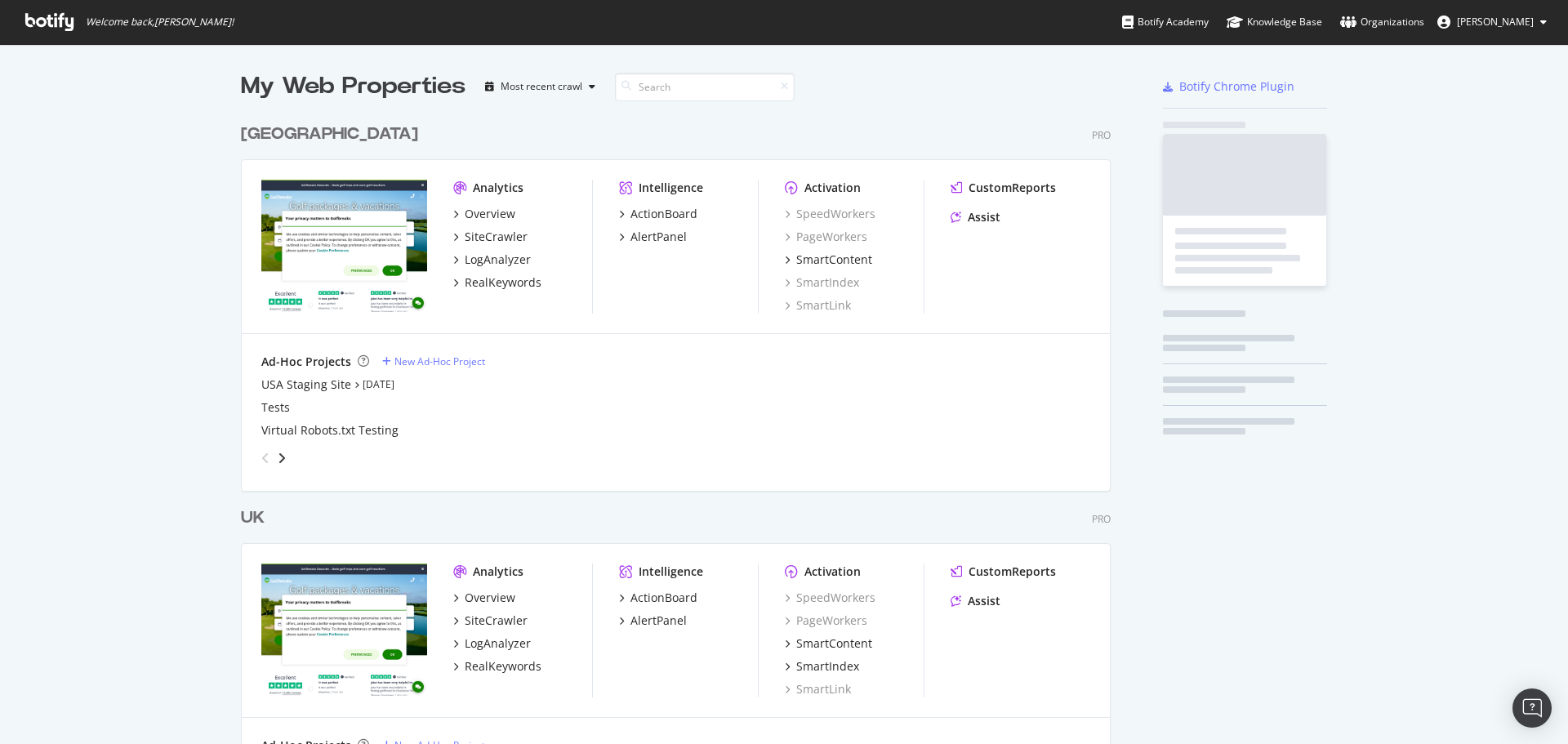 scroll, scrollTop: 13, scrollLeft: 13, axis: both 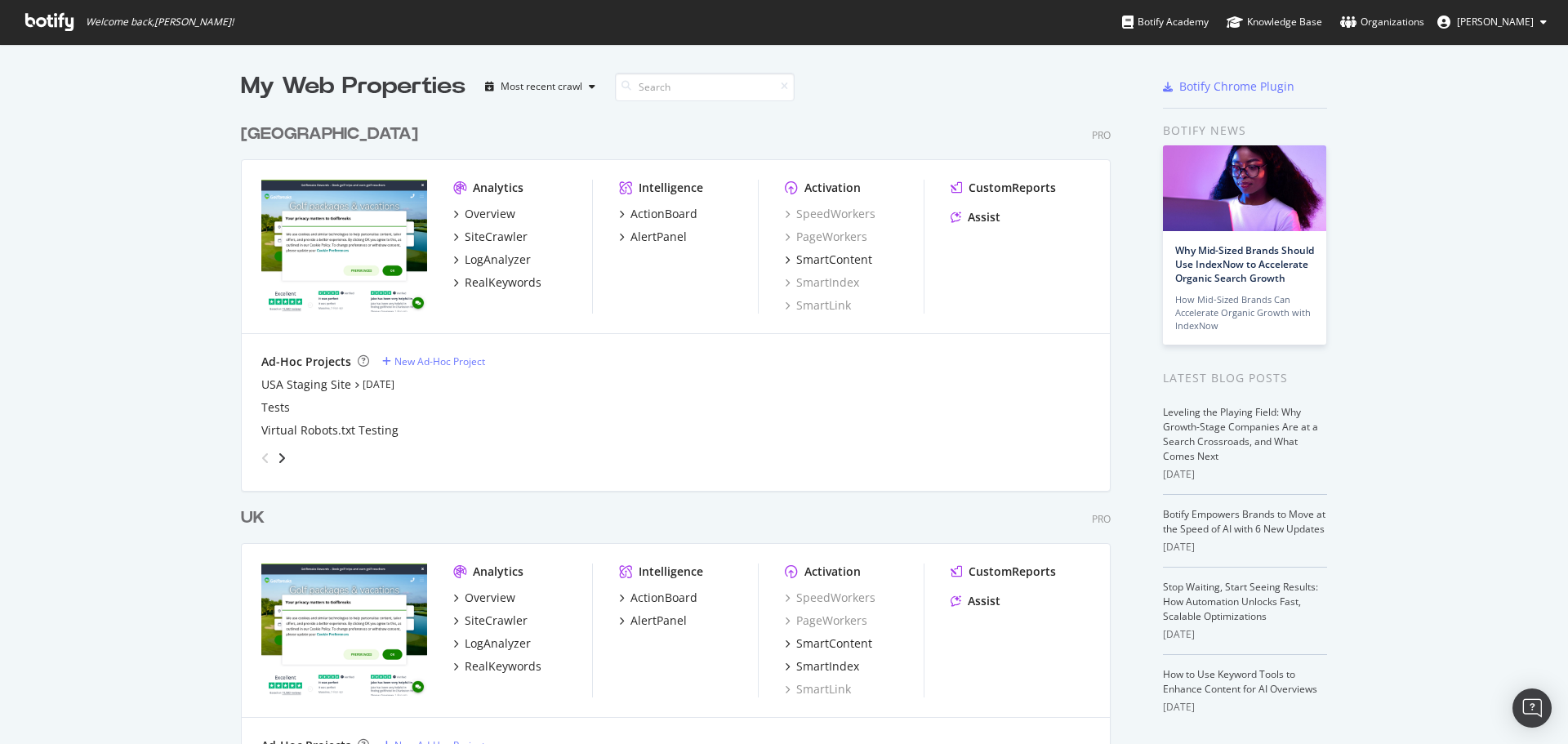 click on "[PERSON_NAME]" at bounding box center [1492, 22] 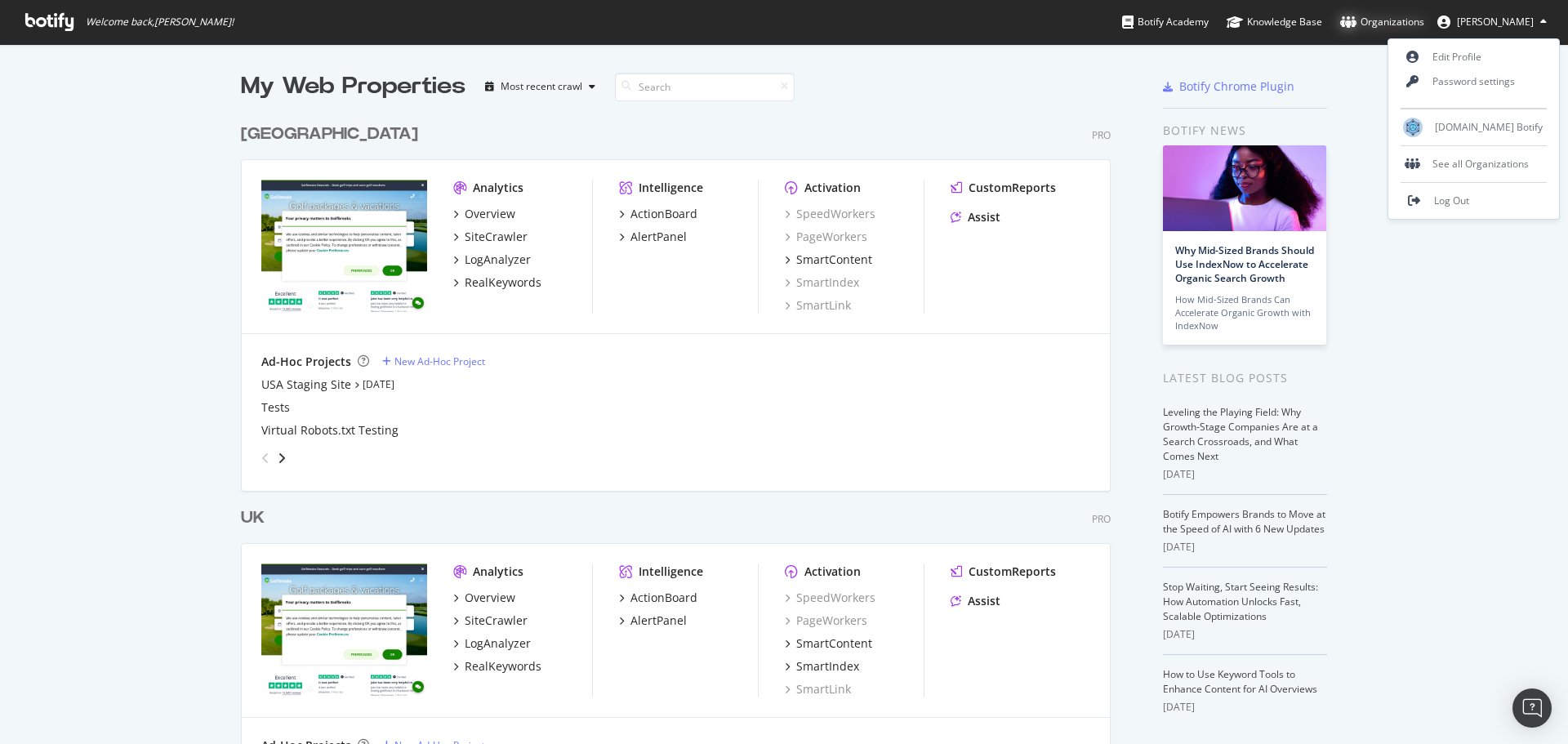 click on "Organizations" at bounding box center [1382, 22] 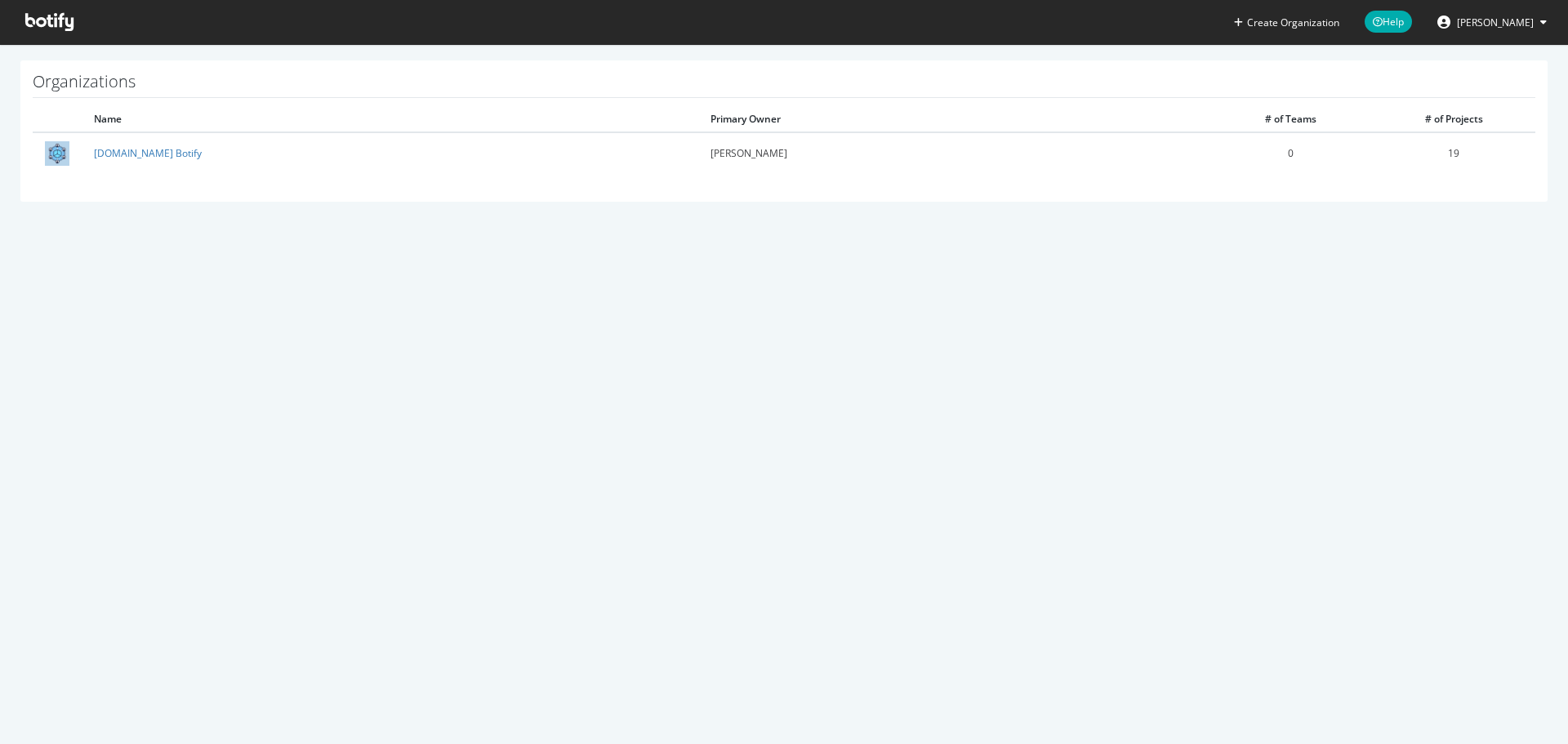 scroll, scrollTop: 0, scrollLeft: 0, axis: both 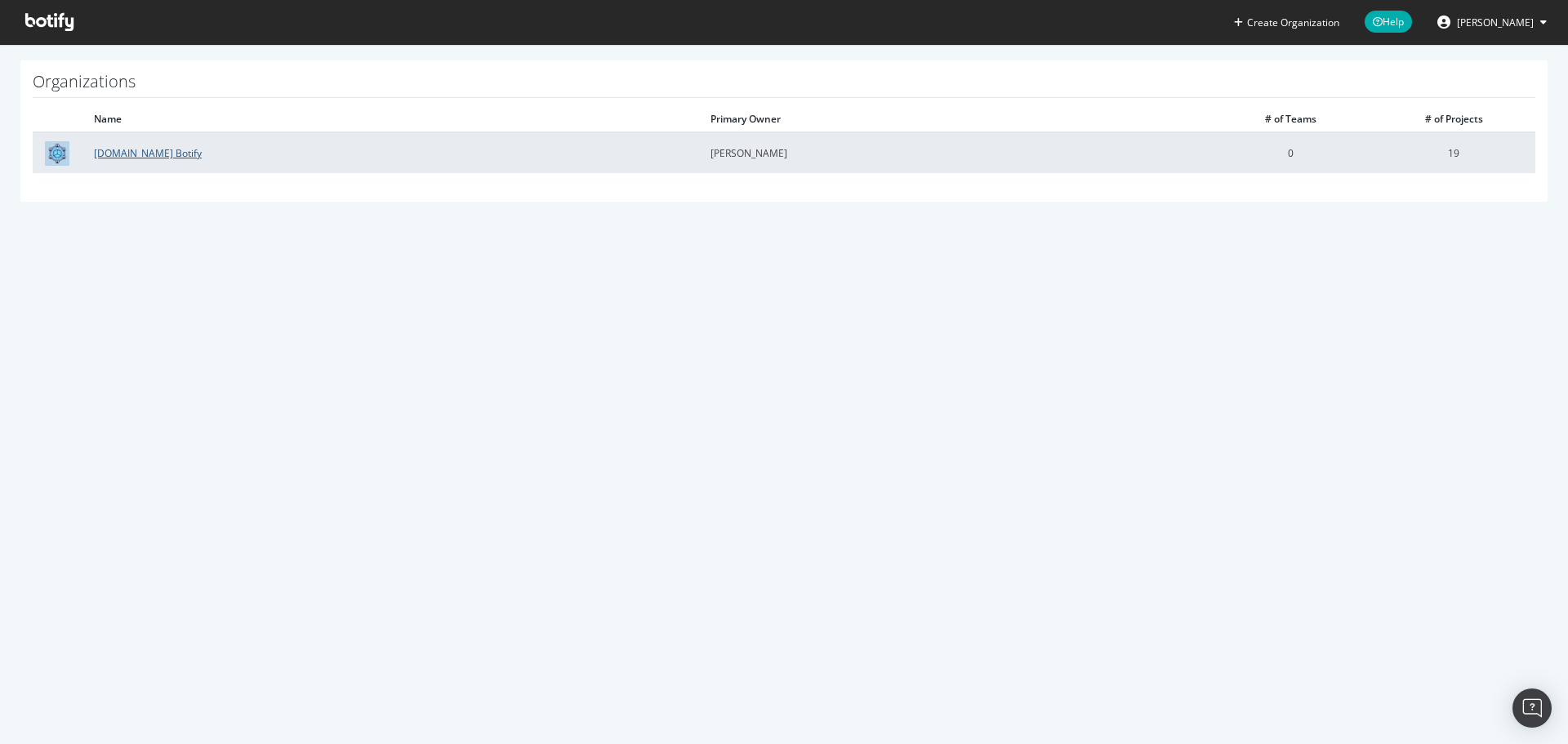 click on "[DOMAIN_NAME] Botify" at bounding box center [148, 153] 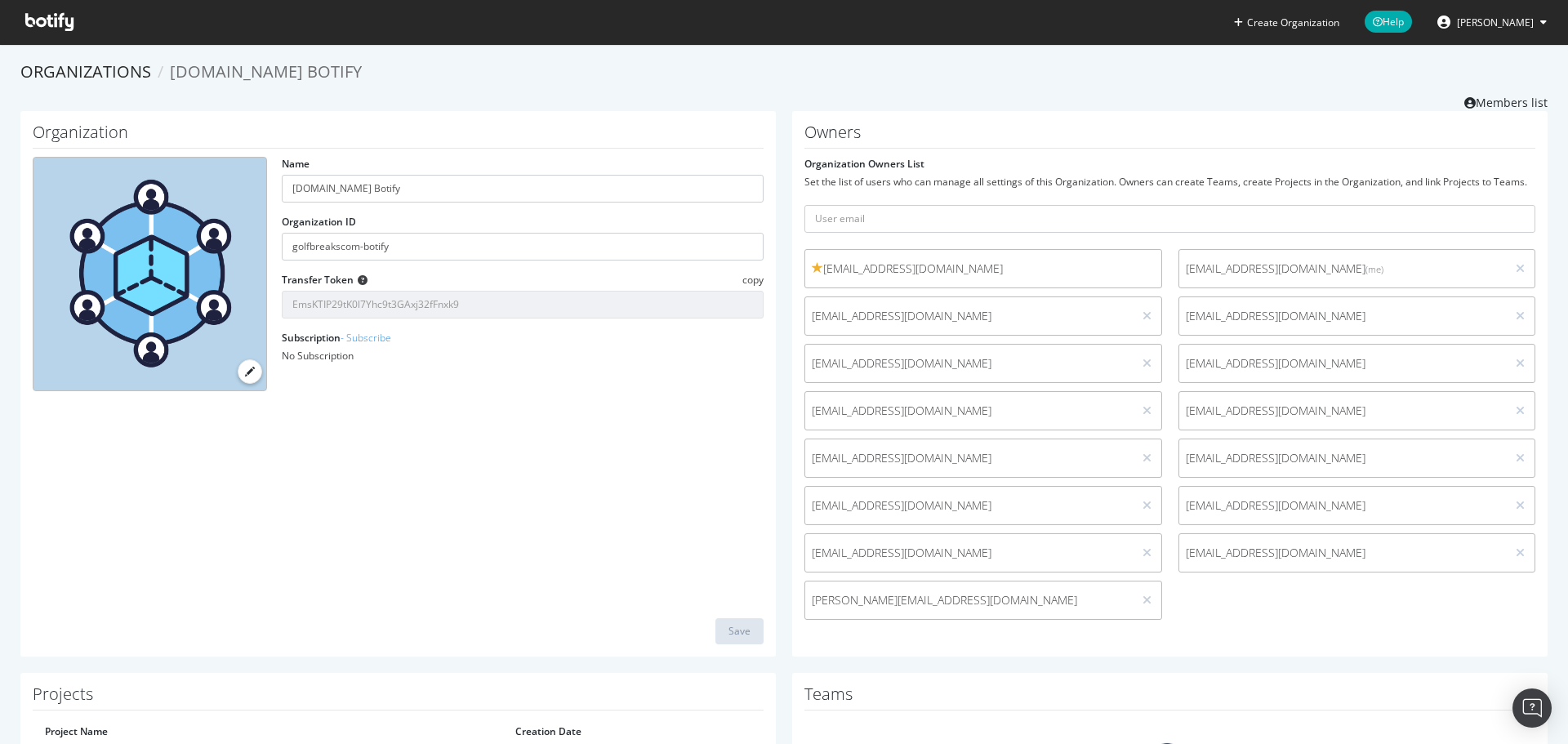 scroll, scrollTop: 327, scrollLeft: 0, axis: vertical 